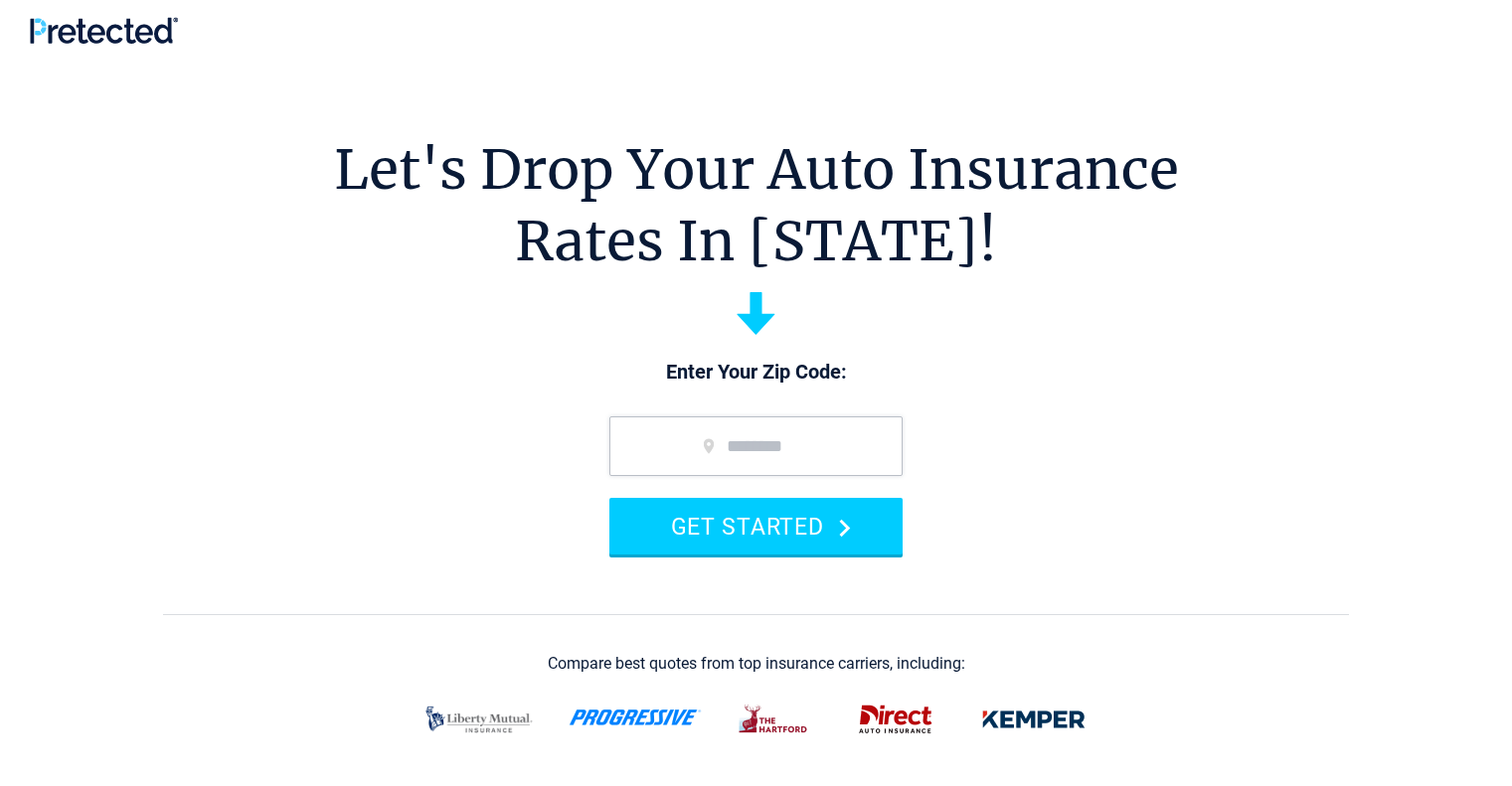 scroll, scrollTop: 0, scrollLeft: 0, axis: both 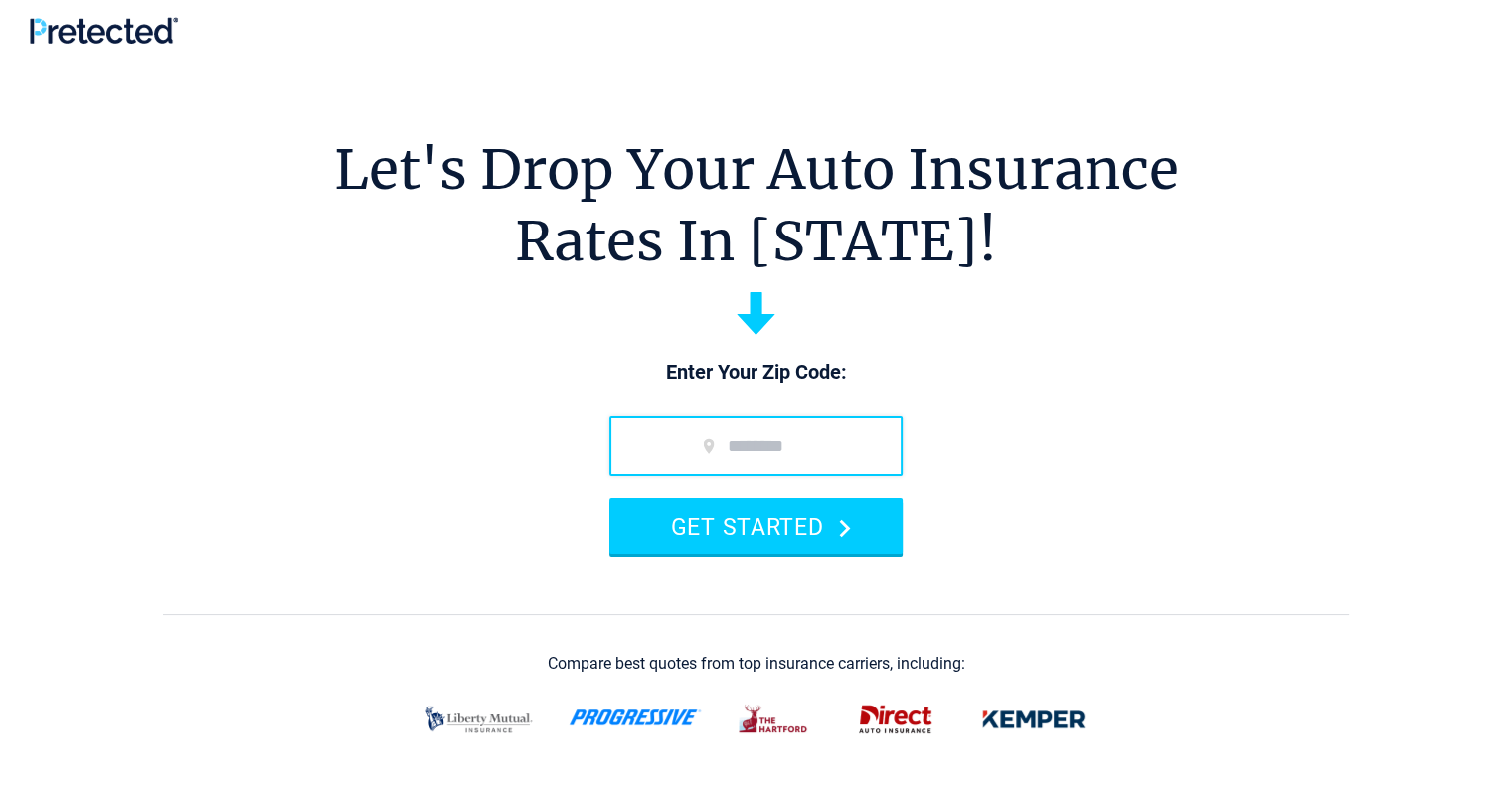 click at bounding box center [756, 446] 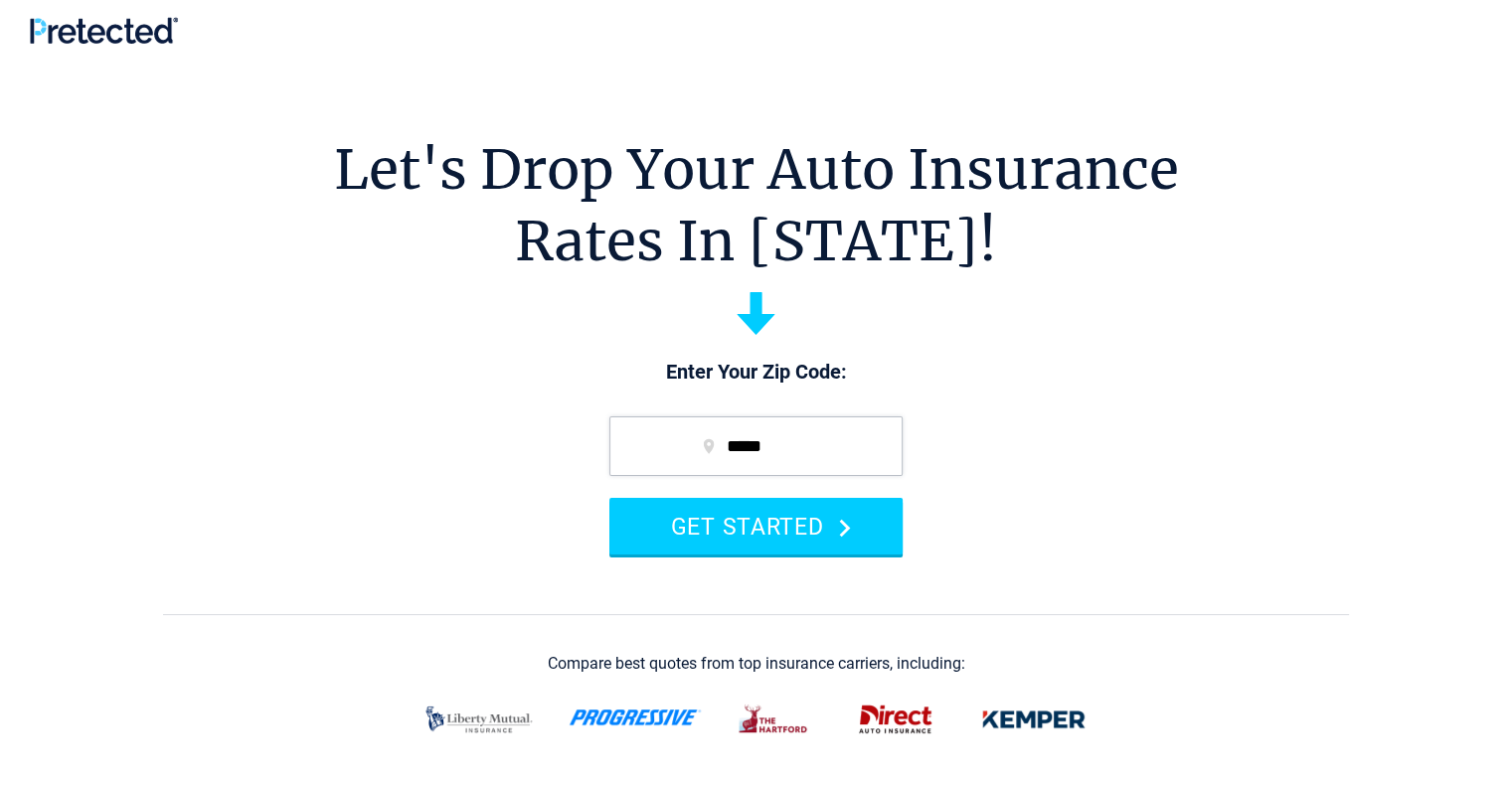 type on "*****" 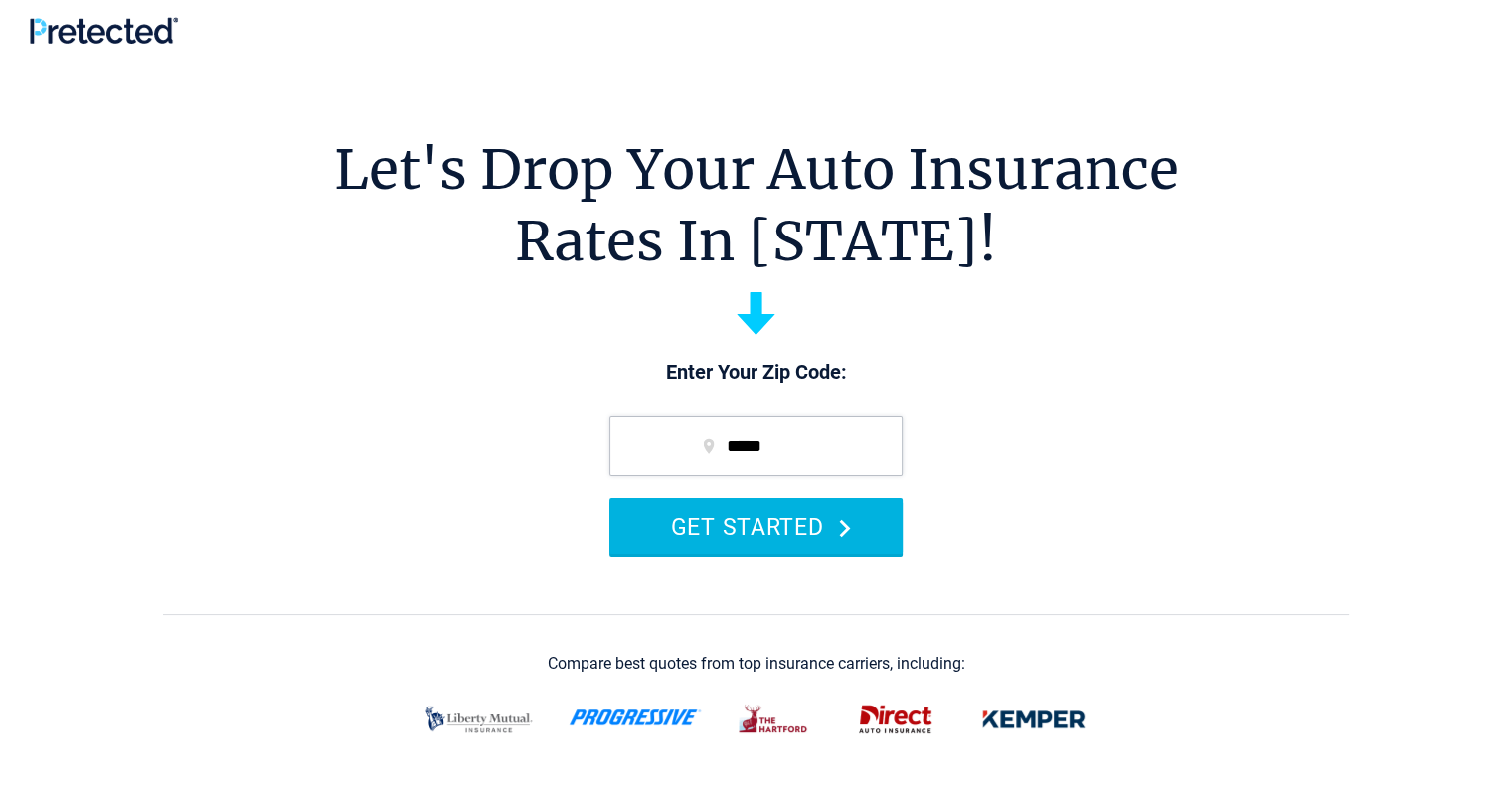 click on "GET STARTED" at bounding box center [756, 526] 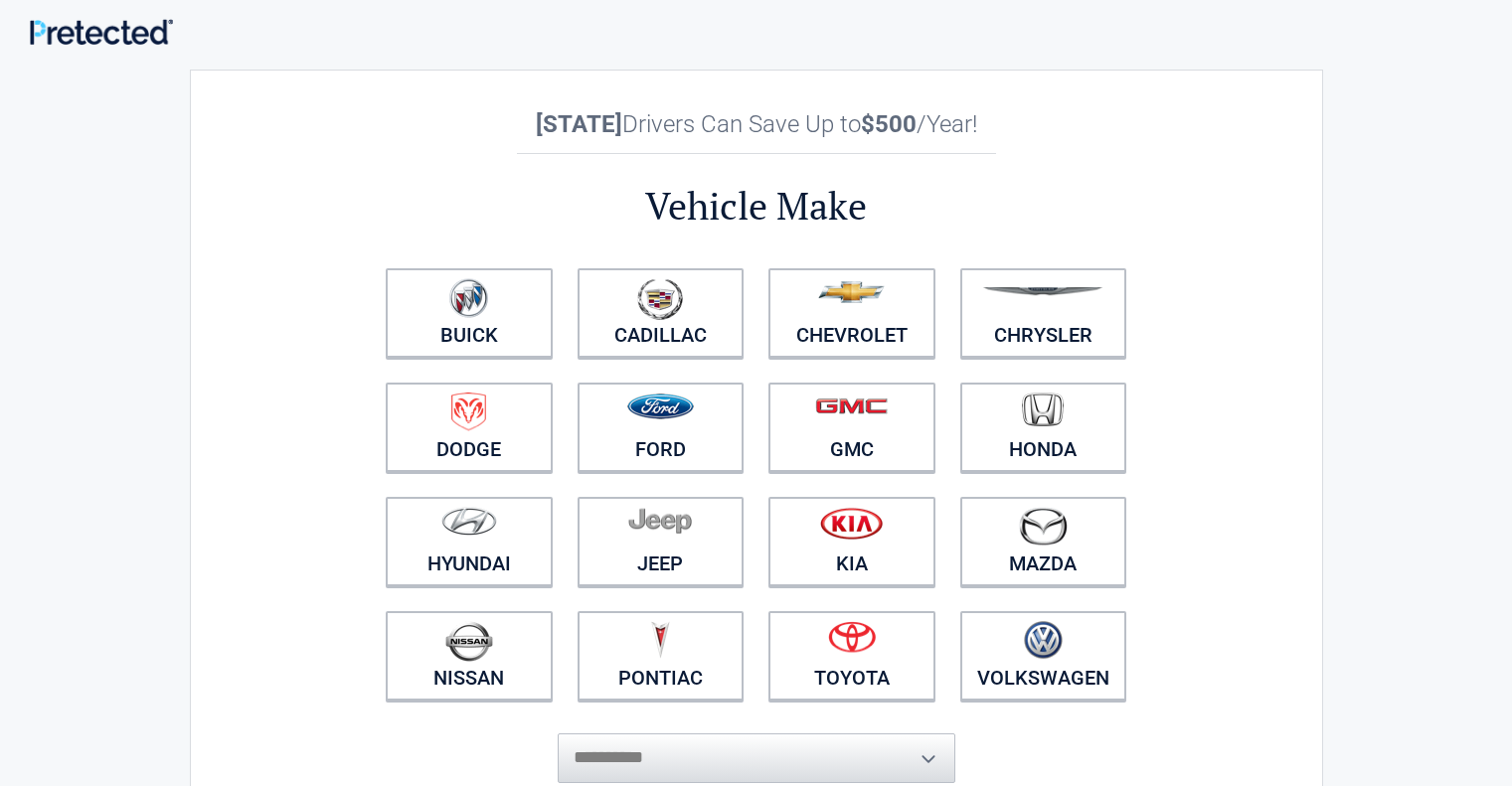 scroll, scrollTop: 0, scrollLeft: 0, axis: both 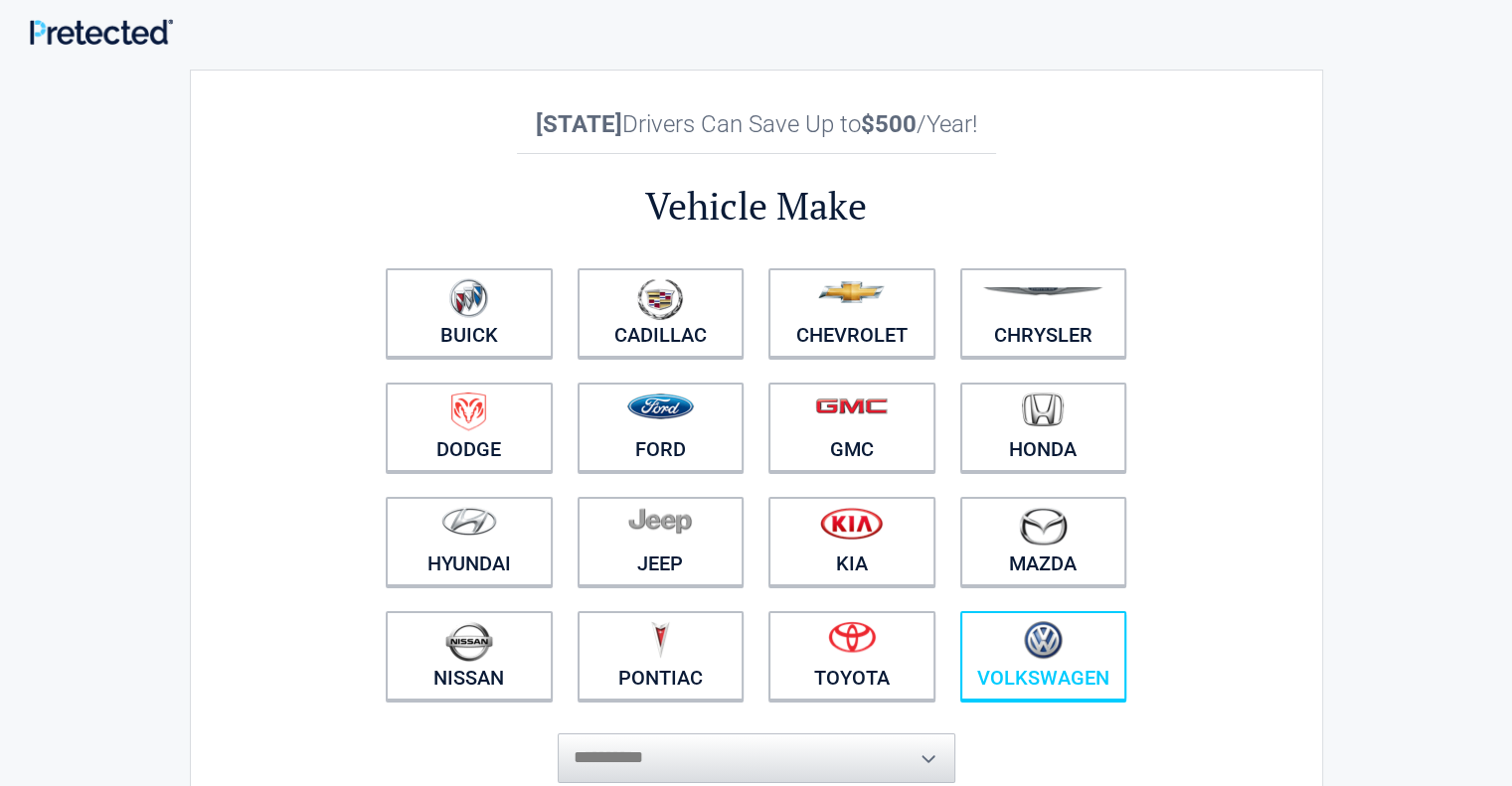 click on "Volkswagen" at bounding box center (1044, 656) 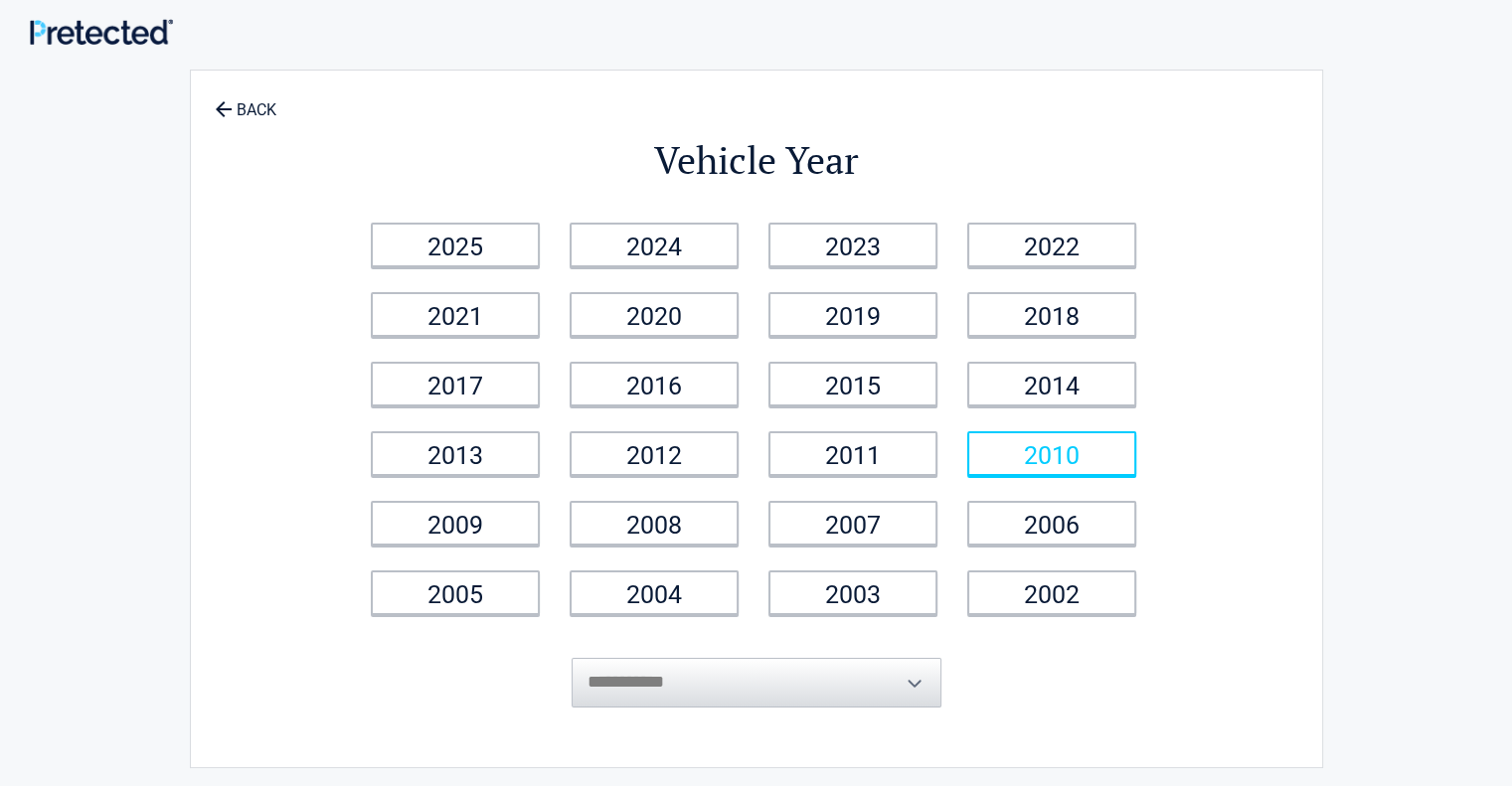 click on "2010" at bounding box center (1052, 453) 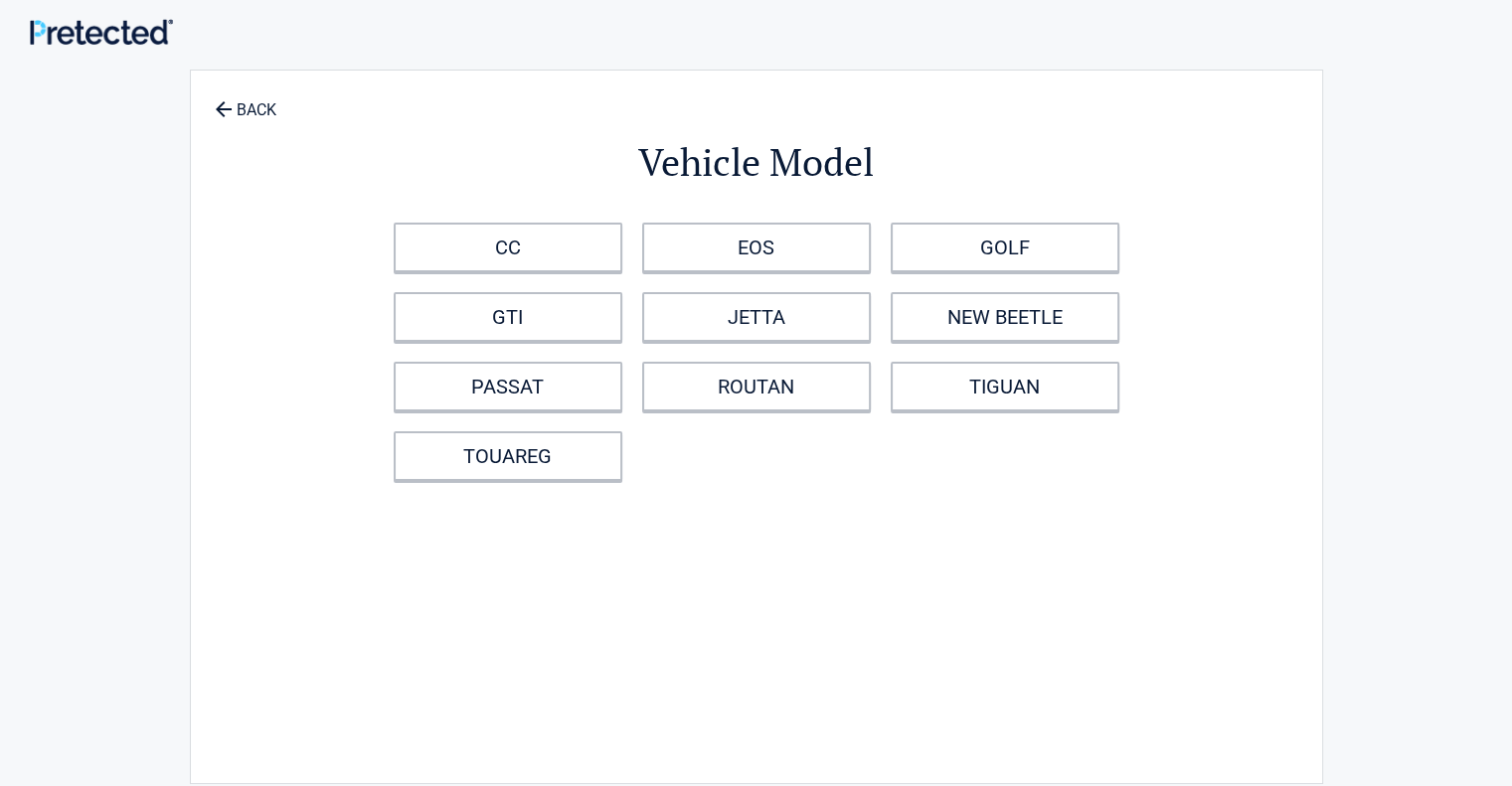 click on "ROUTAN" at bounding box center (756, 387) 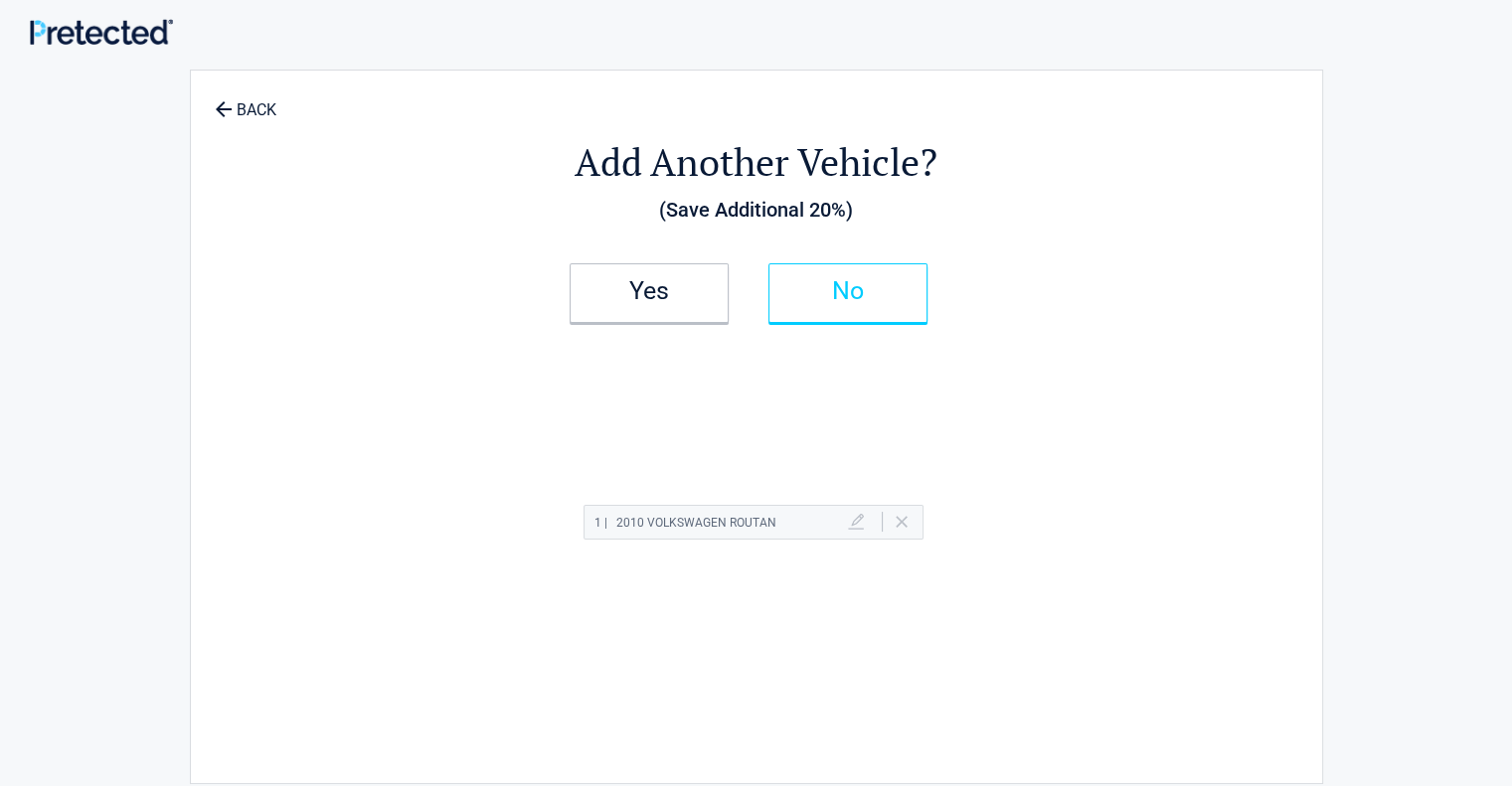click on "No" at bounding box center [848, 293] 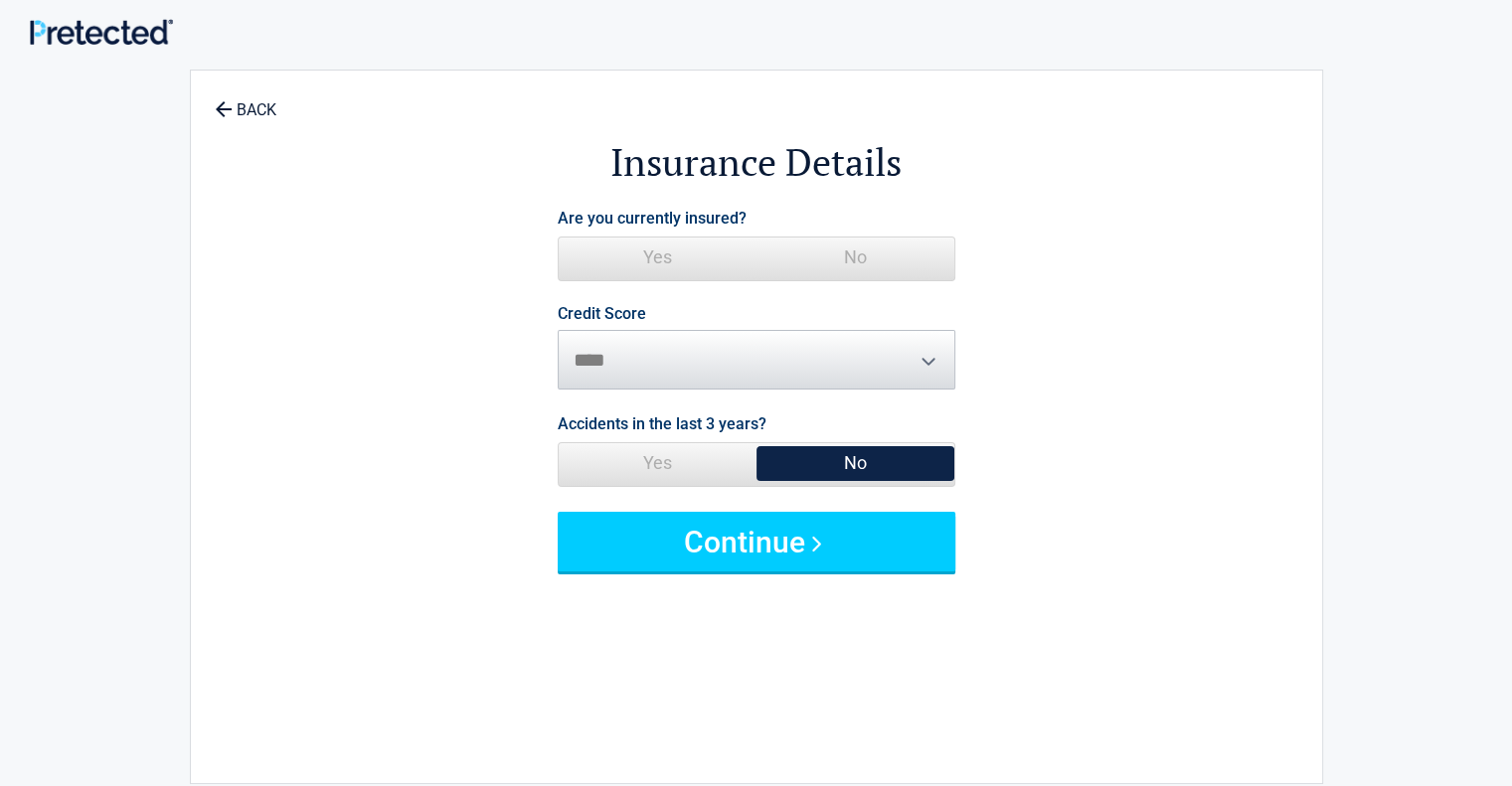 click on "Yes" at bounding box center (657, 257) 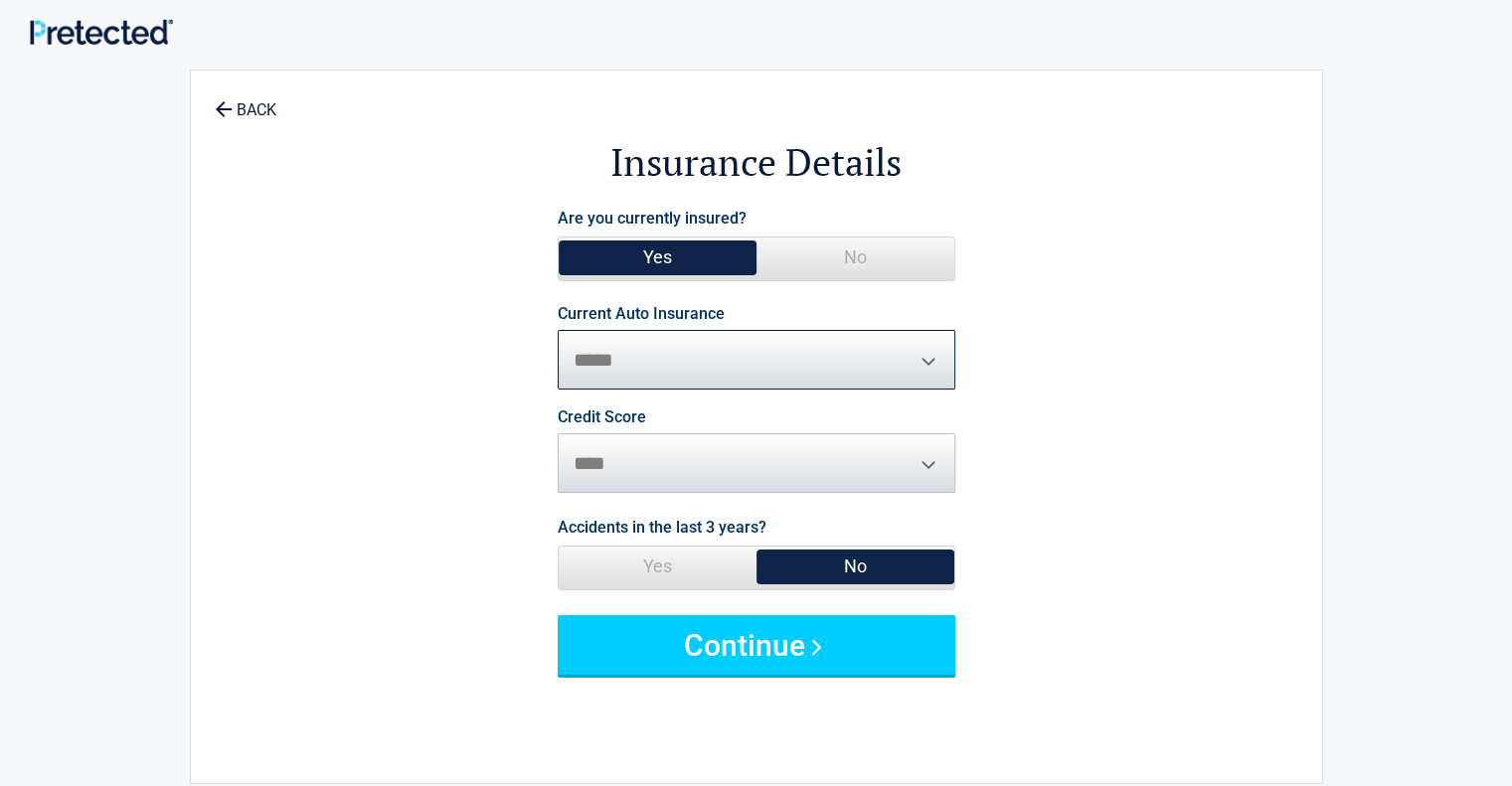 click on "**********" at bounding box center (756, 360) 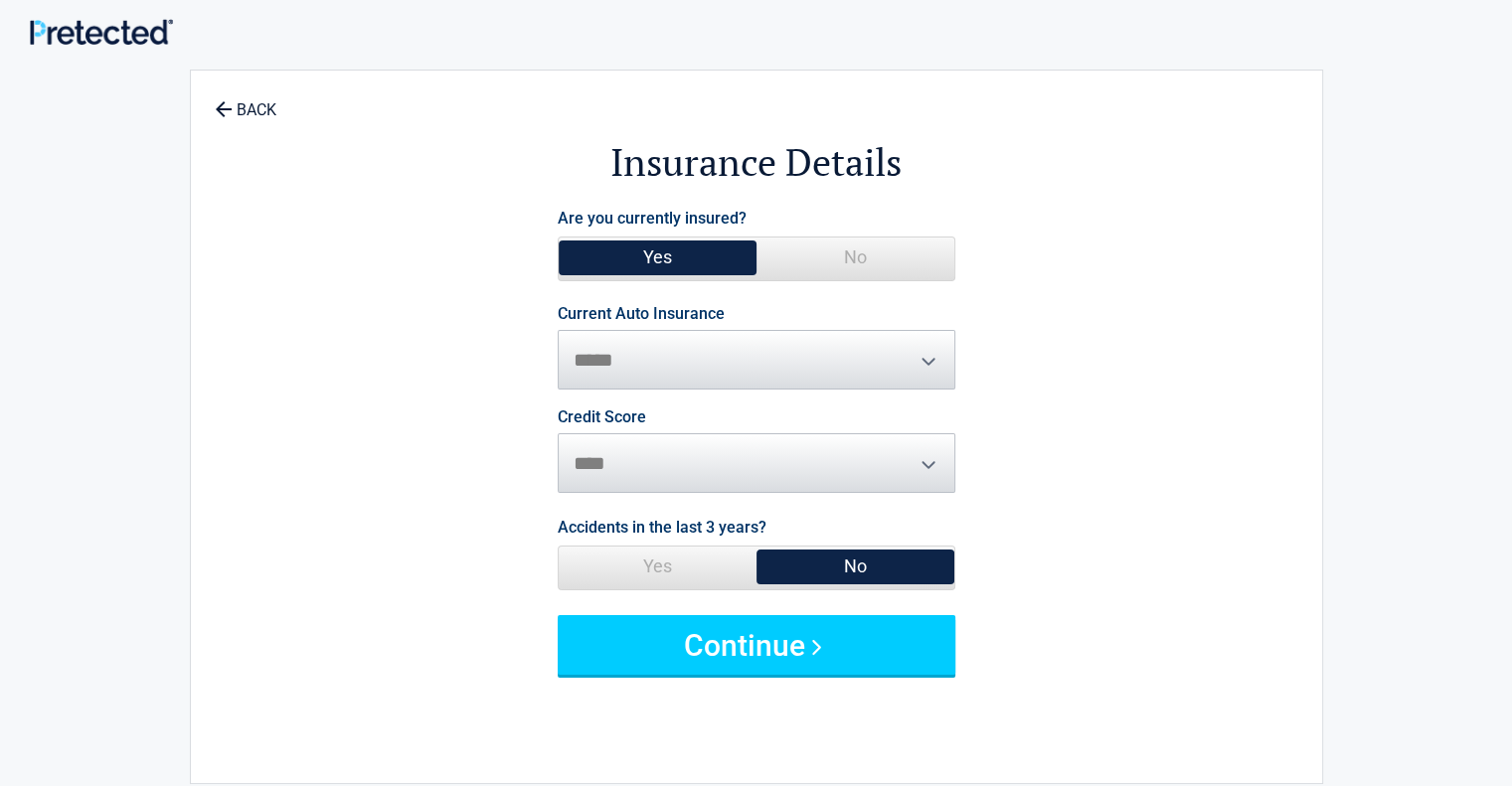 click on "**********" at bounding box center [756, 439] 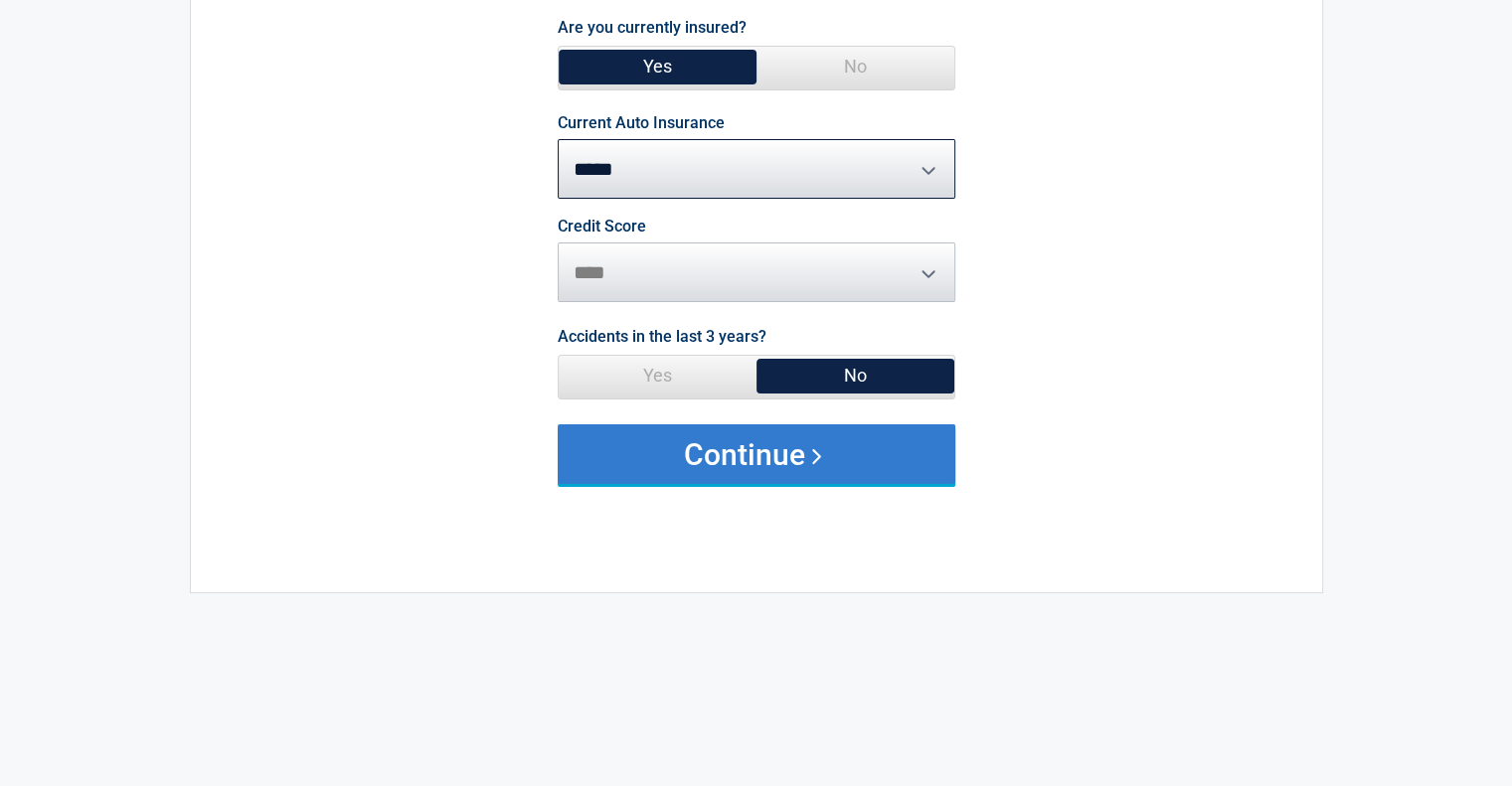 click on "Continue" at bounding box center [756, 454] 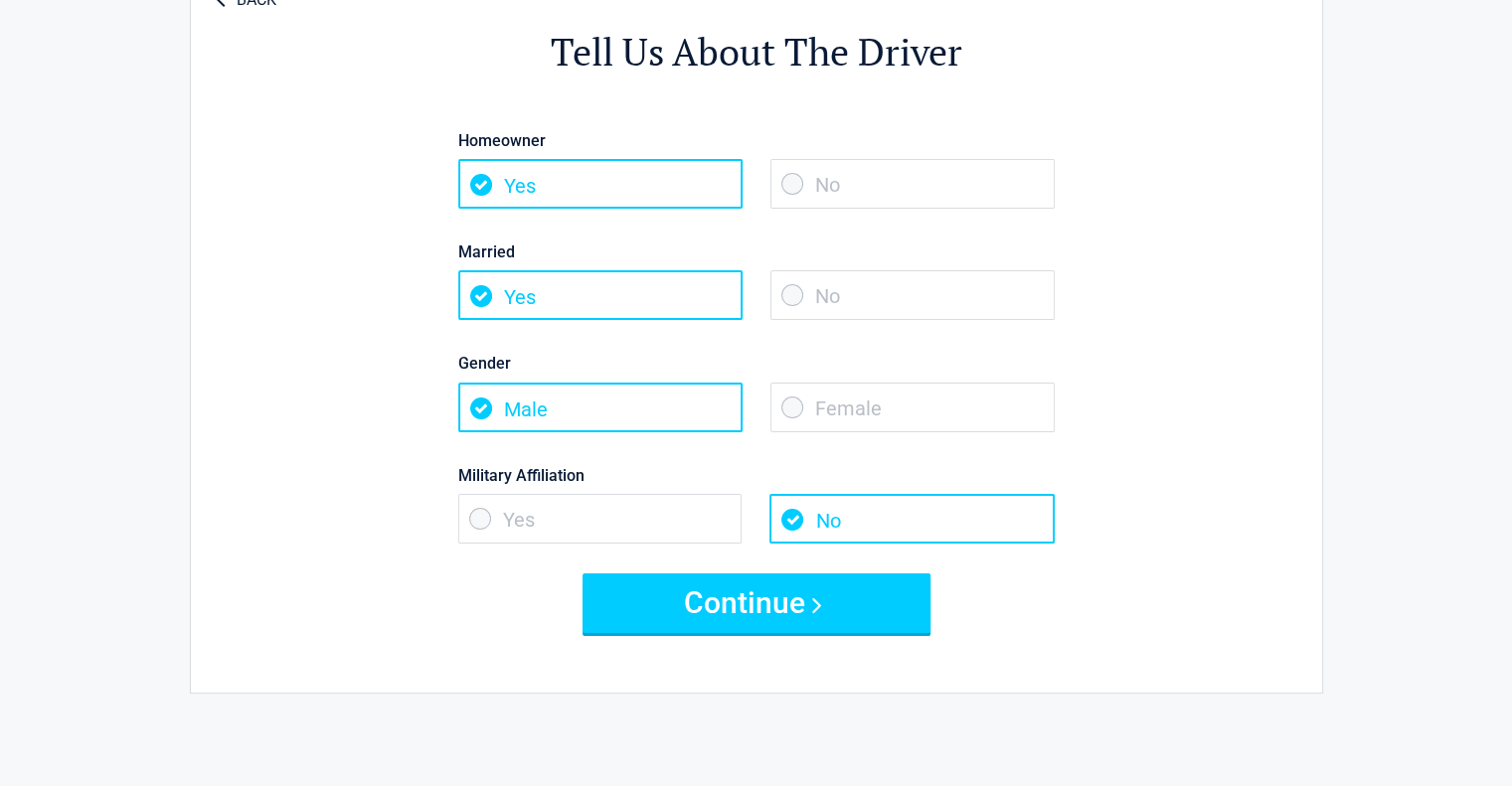 scroll, scrollTop: 0, scrollLeft: 0, axis: both 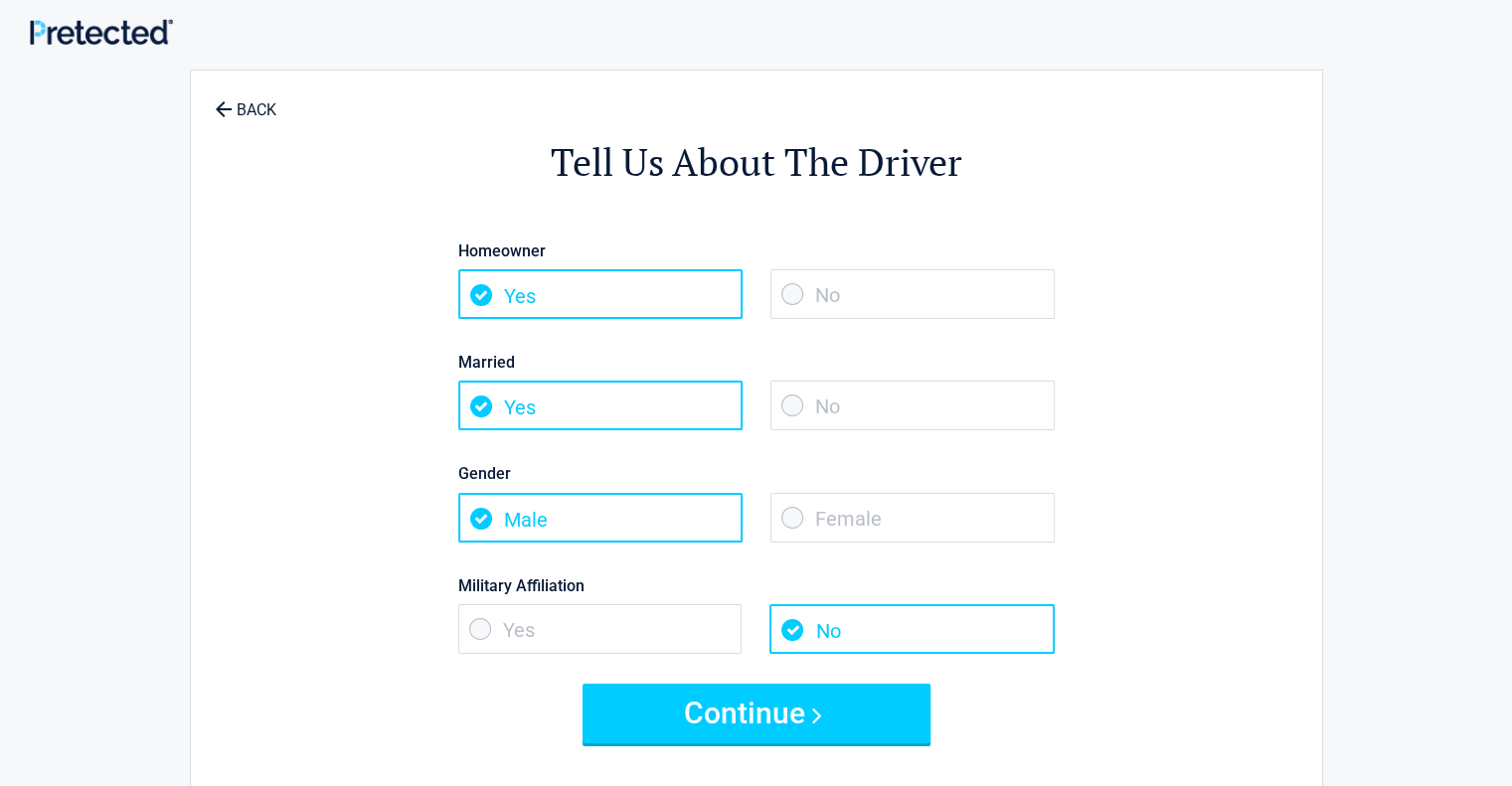 click on "No" at bounding box center (913, 294) 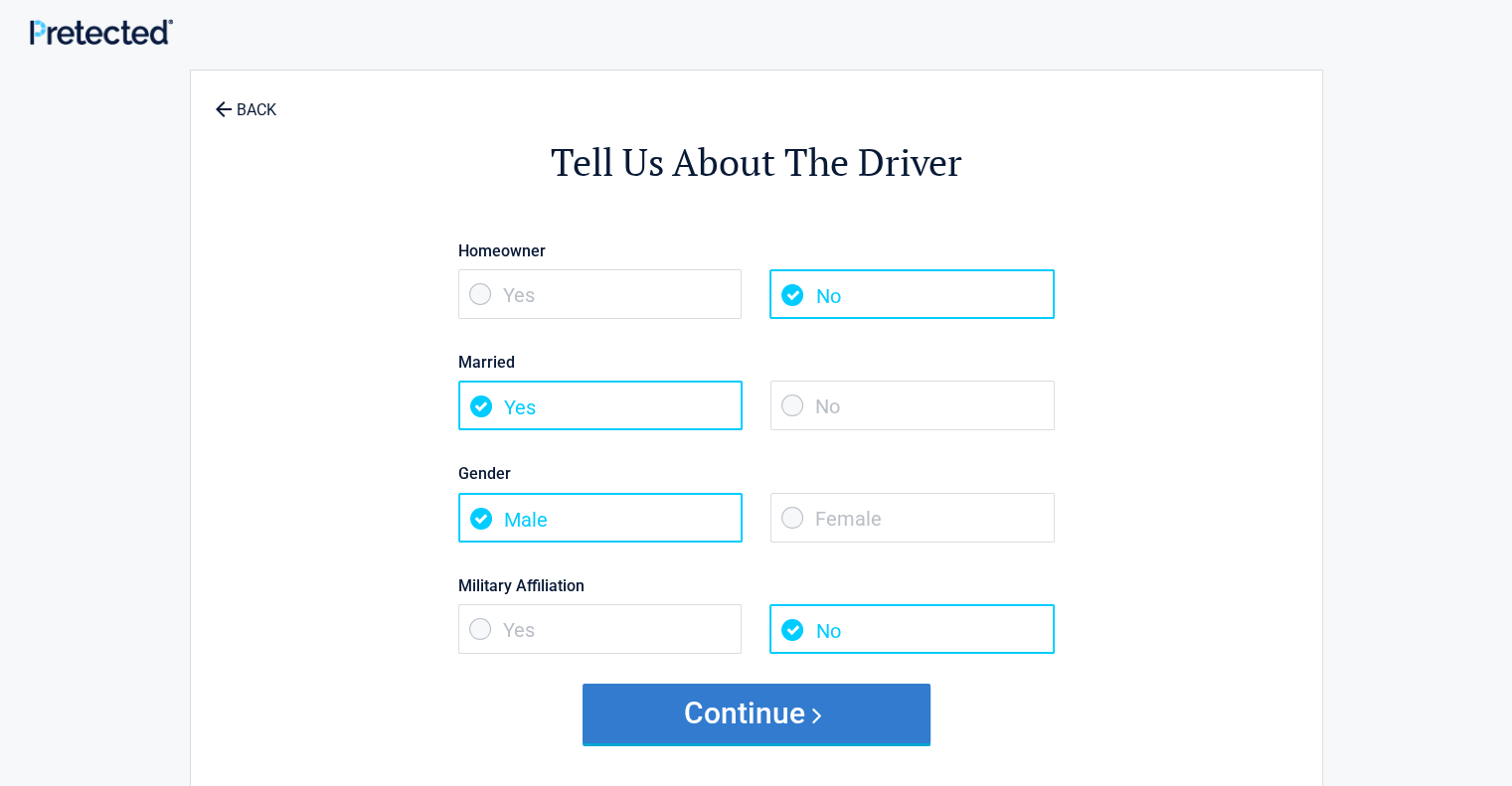 click on "Continue" at bounding box center (756, 713) 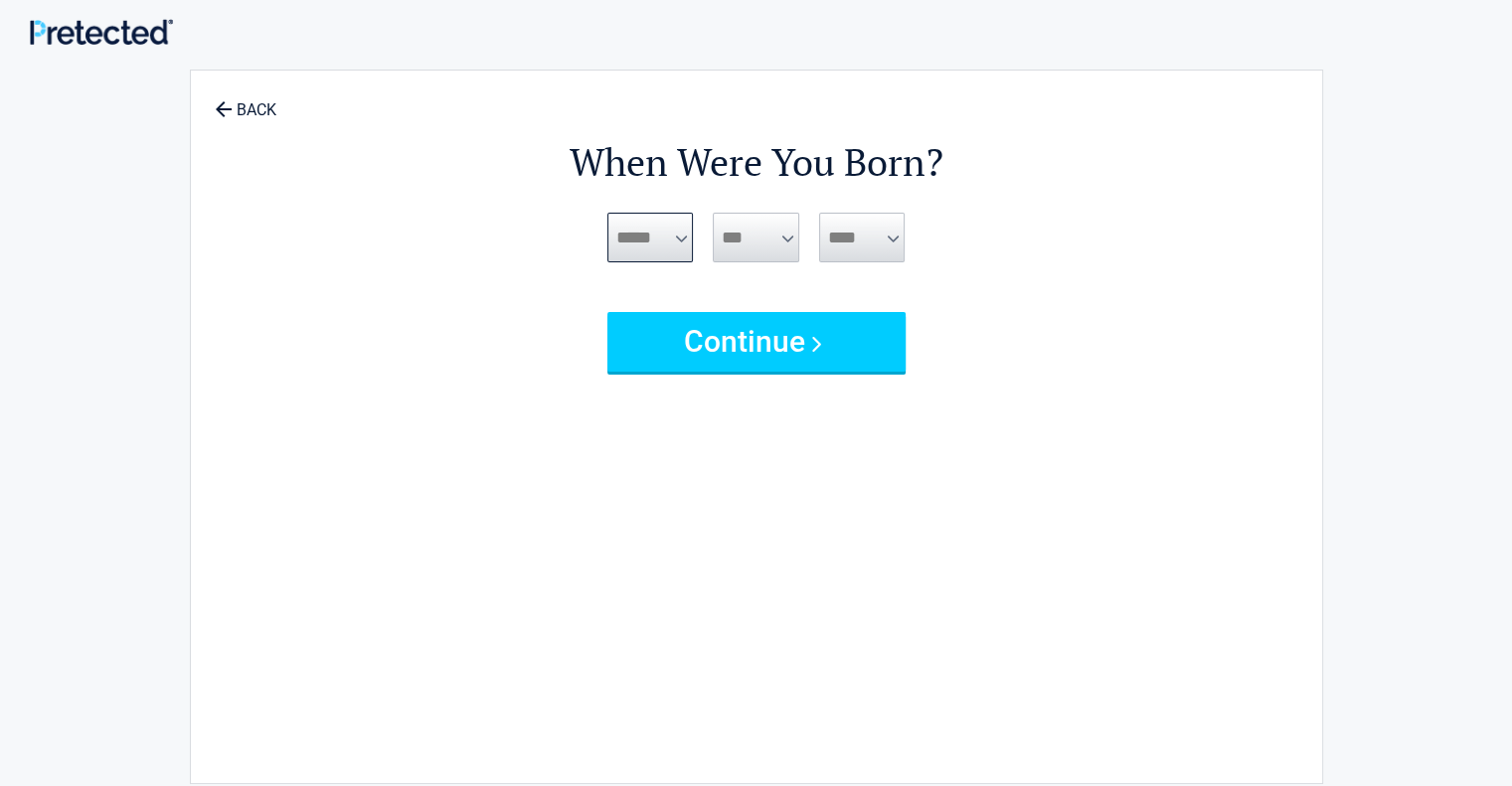 click on "*****
***
***
***
***
***
***
***
***
***
***
***
***" at bounding box center [650, 237] 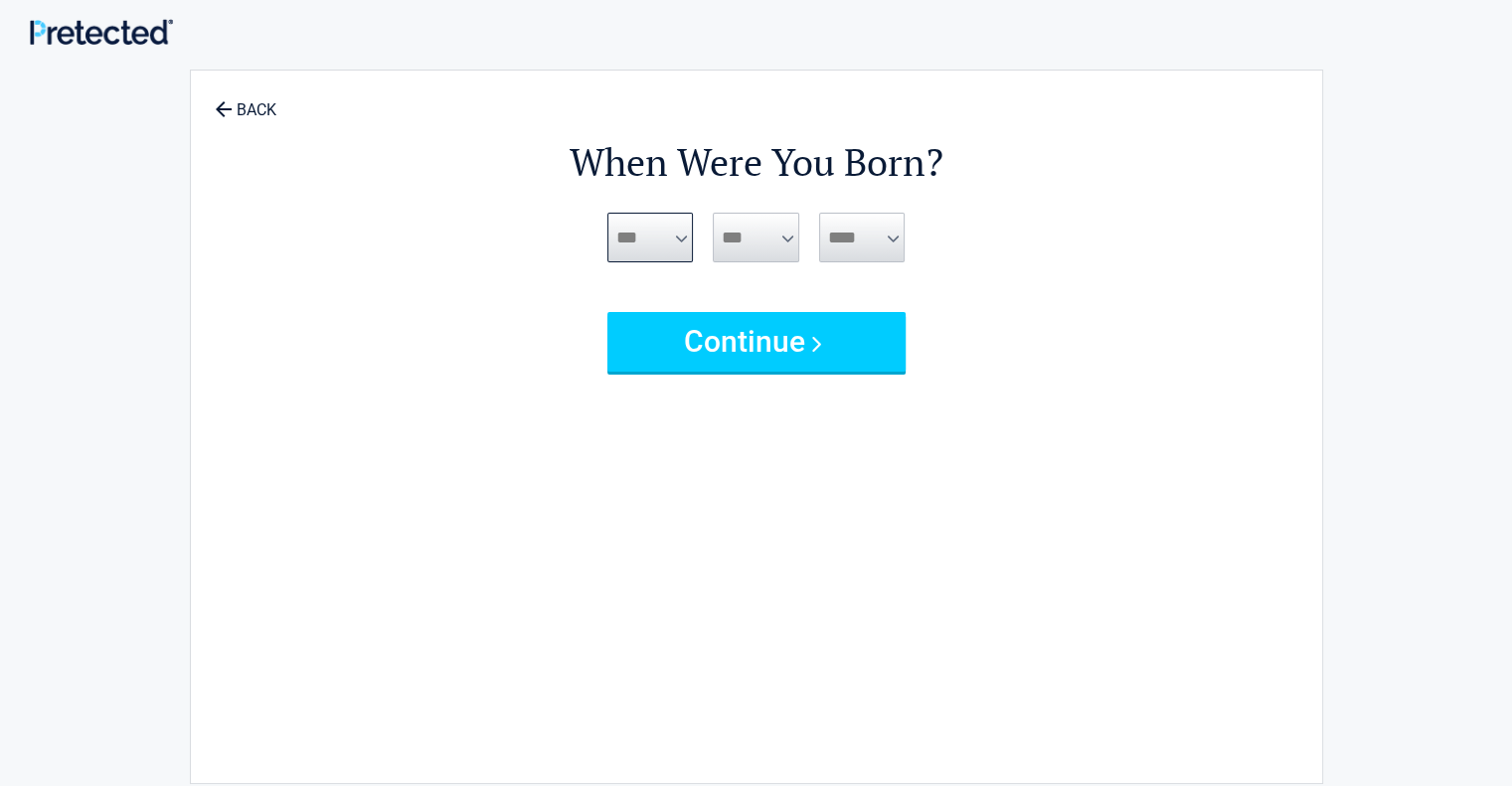 click on "*****
***
***
***
***
***
***
***
***
***
***
***
***" at bounding box center [650, 237] 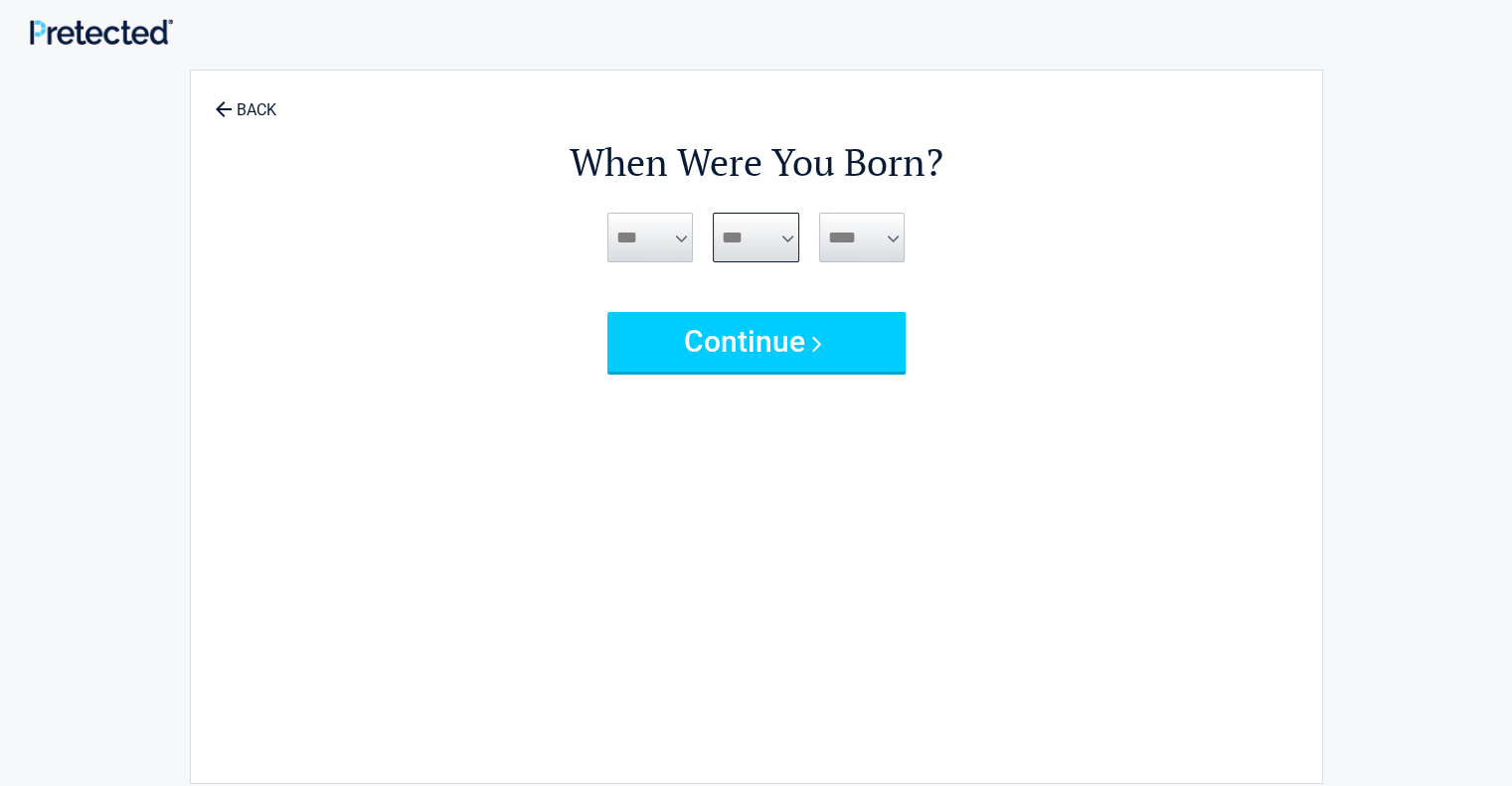 click on "*** * * * * * * * * * ** ** ** ** ** ** ** ** ** ** ** ** ** ** ** ** ** ** ** ** ** **" at bounding box center [756, 237] 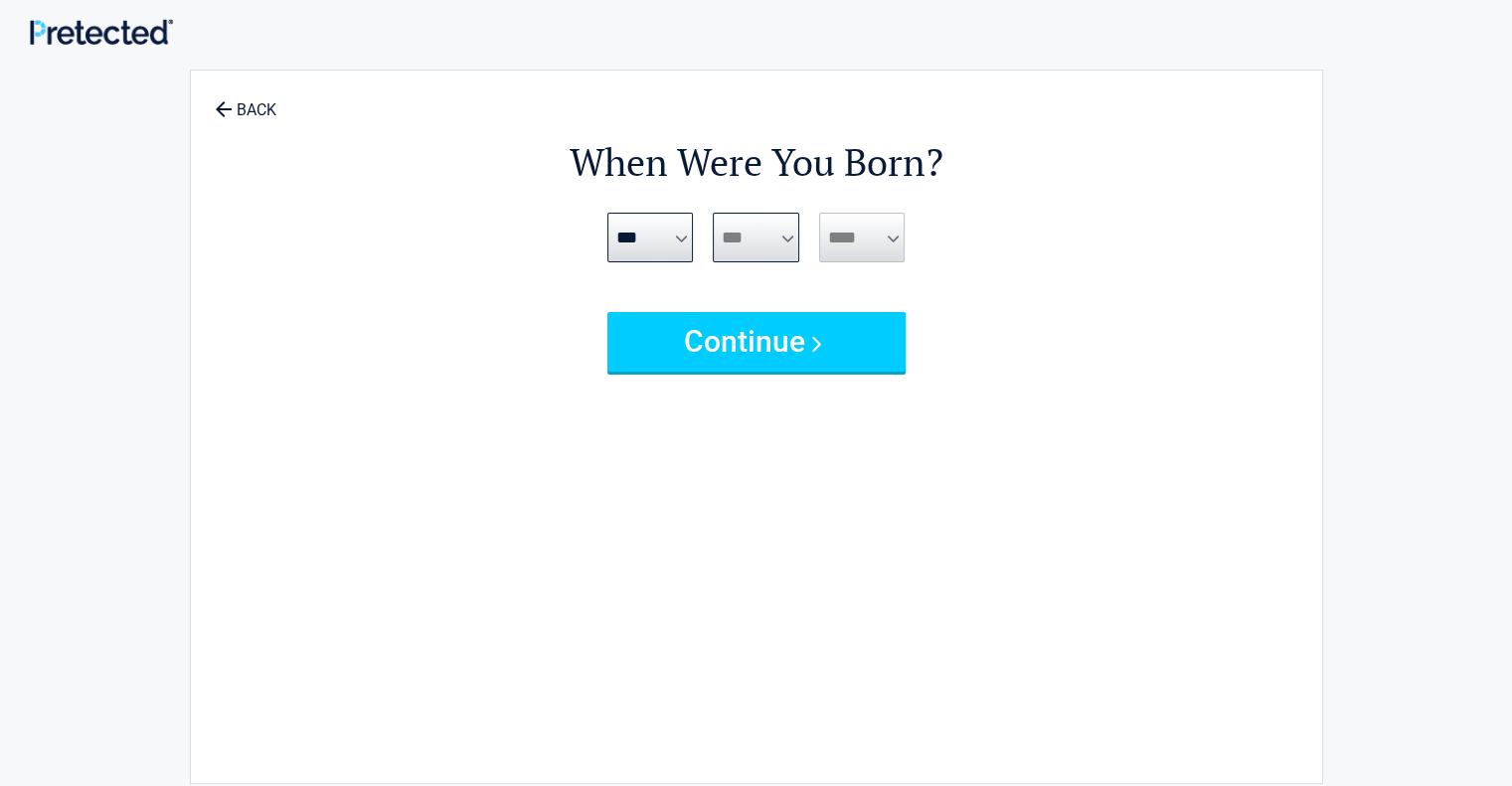 select on "*" 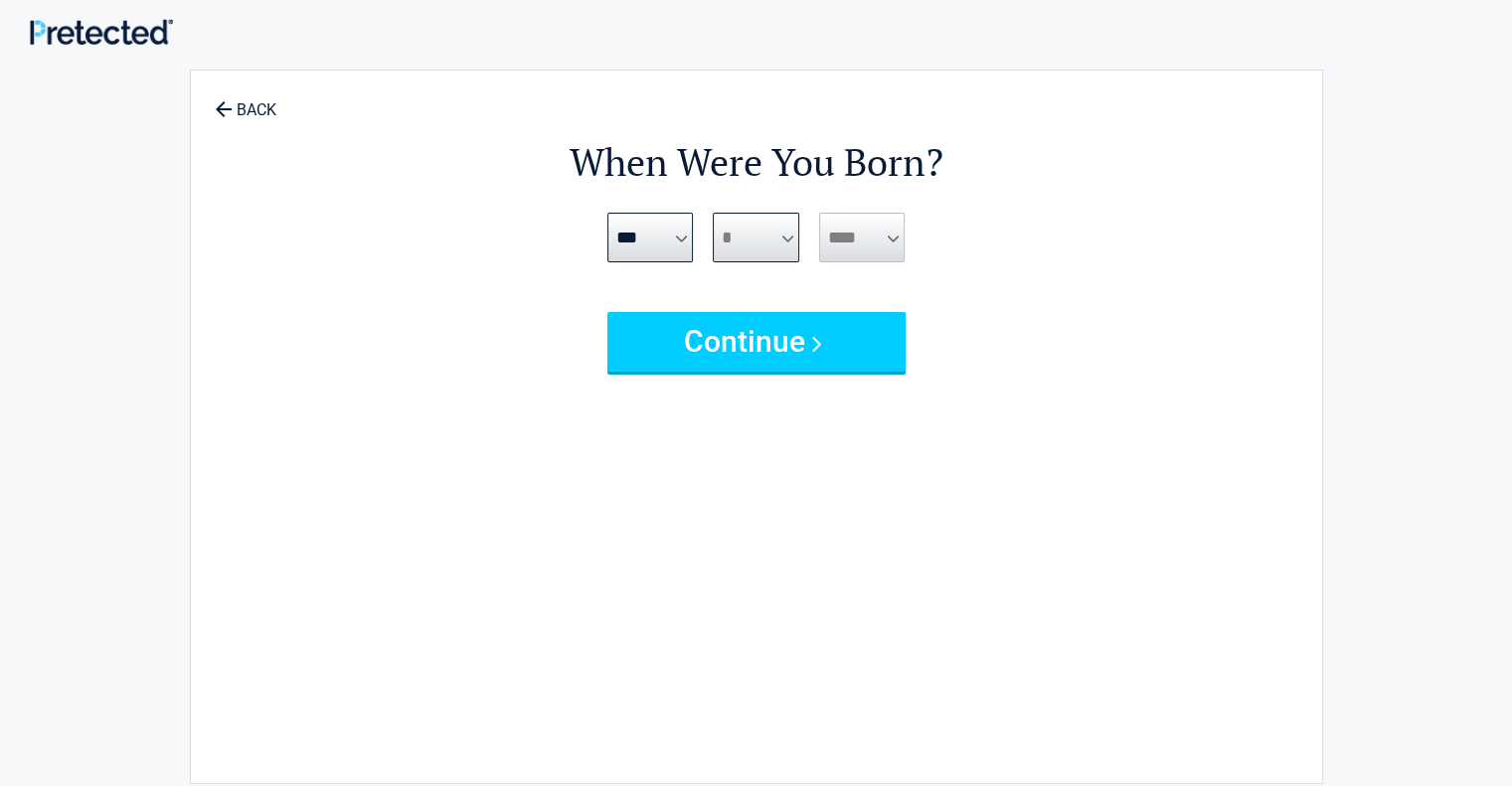 click on "*** * * * * * * * * * ** ** ** ** ** ** ** ** ** ** ** ** ** ** ** ** ** ** ** ** ** **" at bounding box center [756, 237] 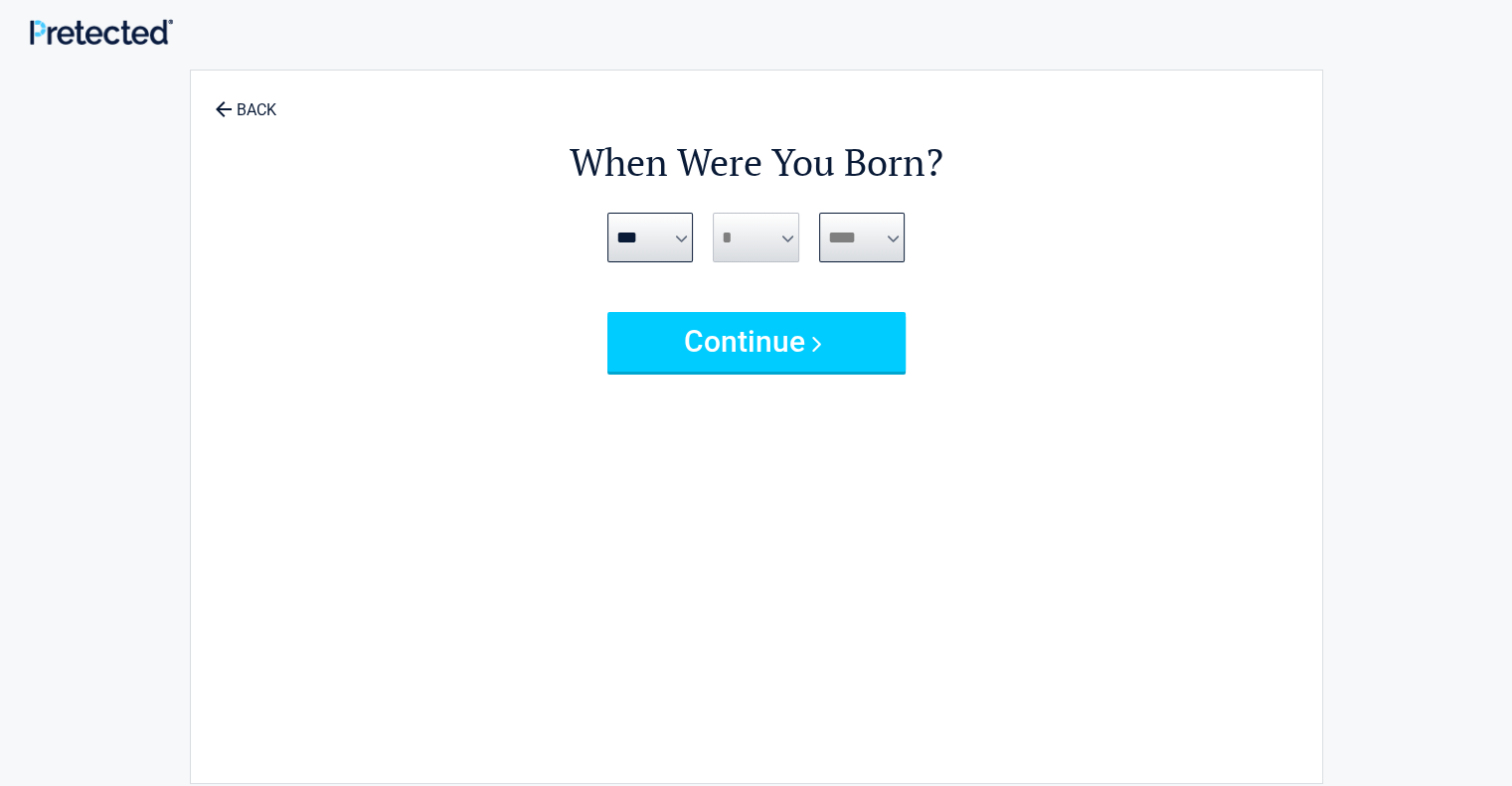 click on "****
****
****
****
****
****
****
****
****
****
****
****
****
****
****
****
****
****
****
****
****
****
****
****
****
****
****
****
****
****
****
****
****
****
****
****
****
****
****
****
****
****
****
****
****
****
****
****
****
****
****
****
****
****
****
****
****
****
****
****
****
****
****
****" at bounding box center [862, 237] 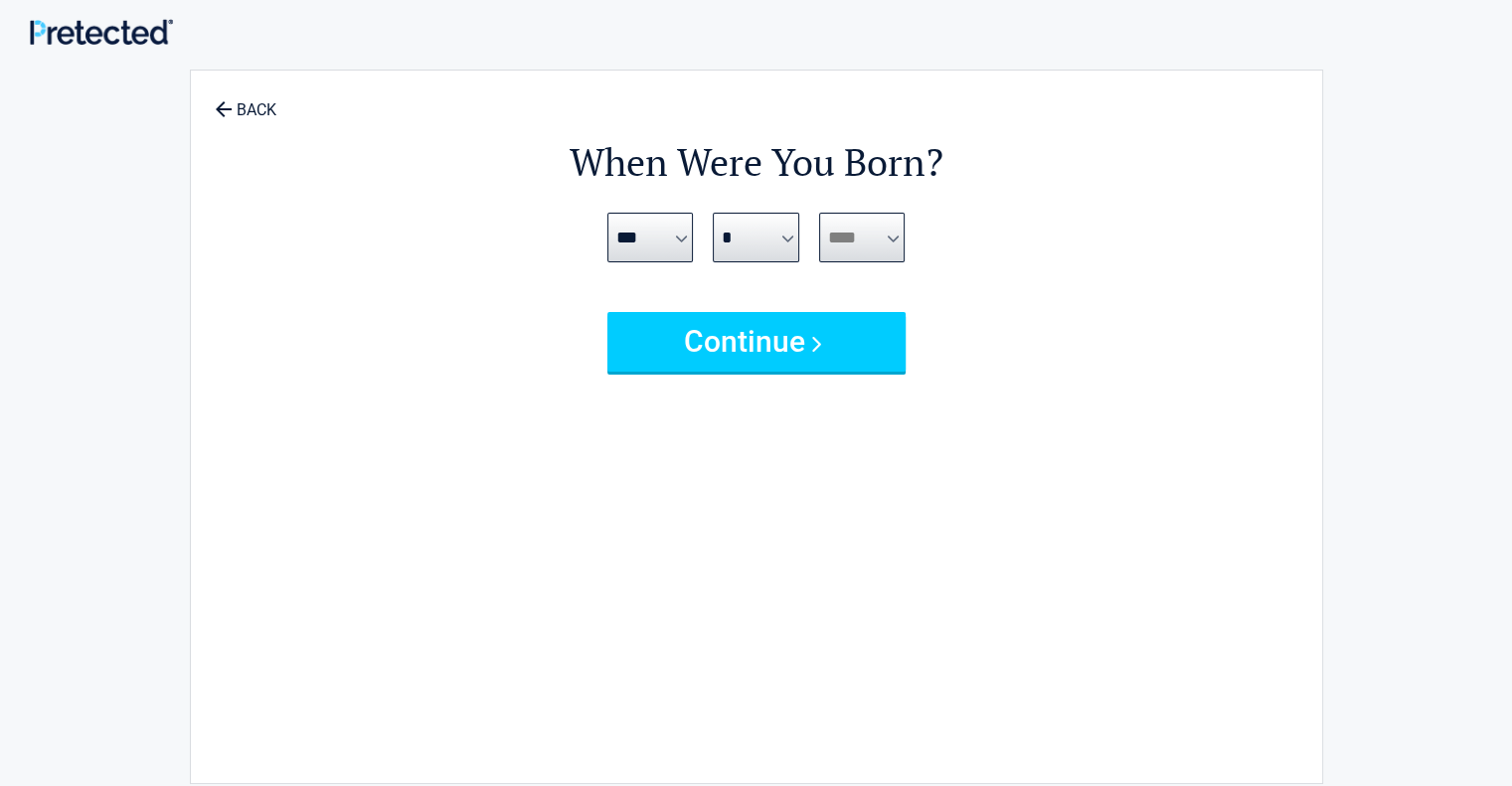 select on "****" 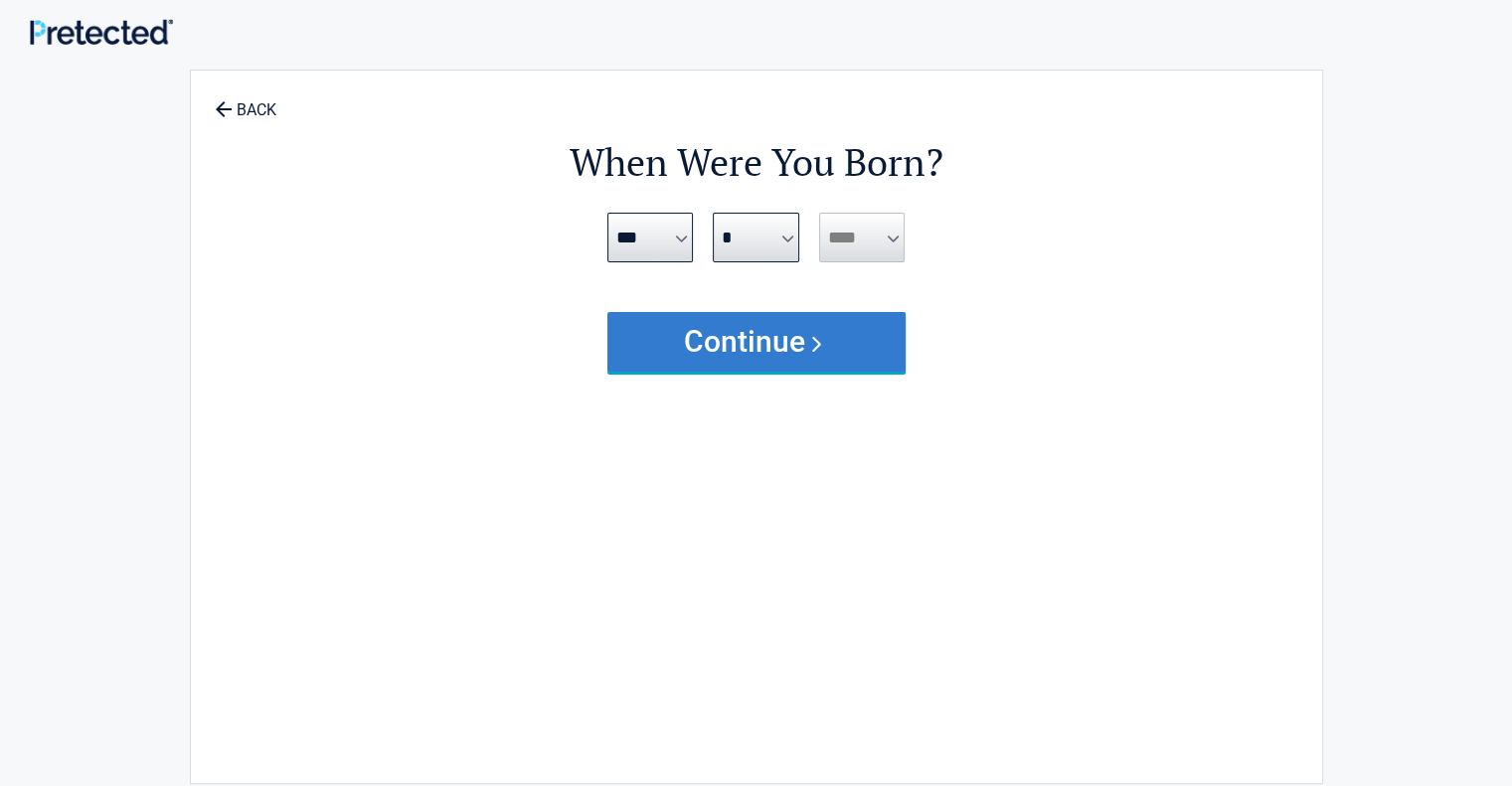 click on "Continue" at bounding box center (756, 342) 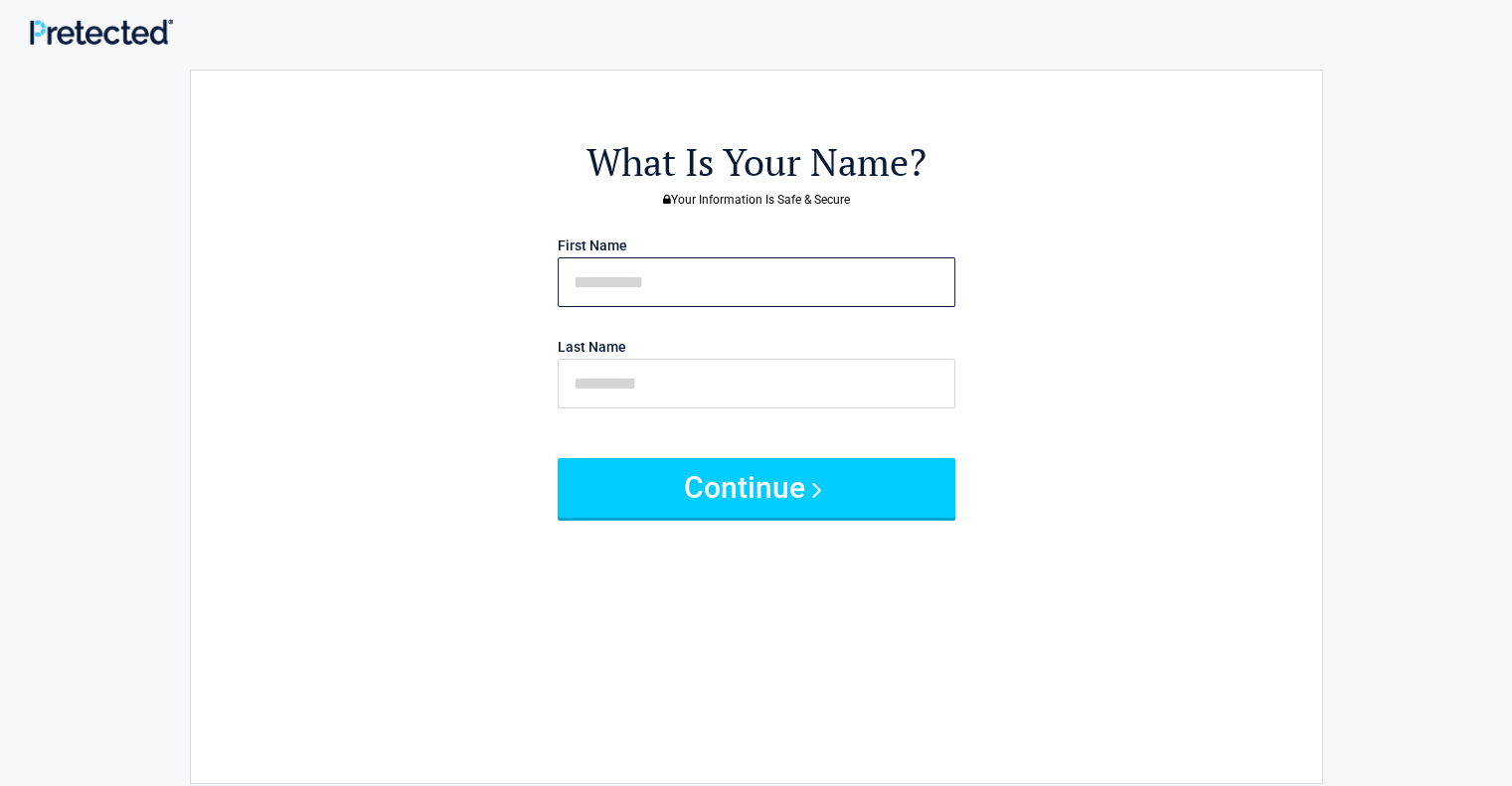 click at bounding box center [756, 282] 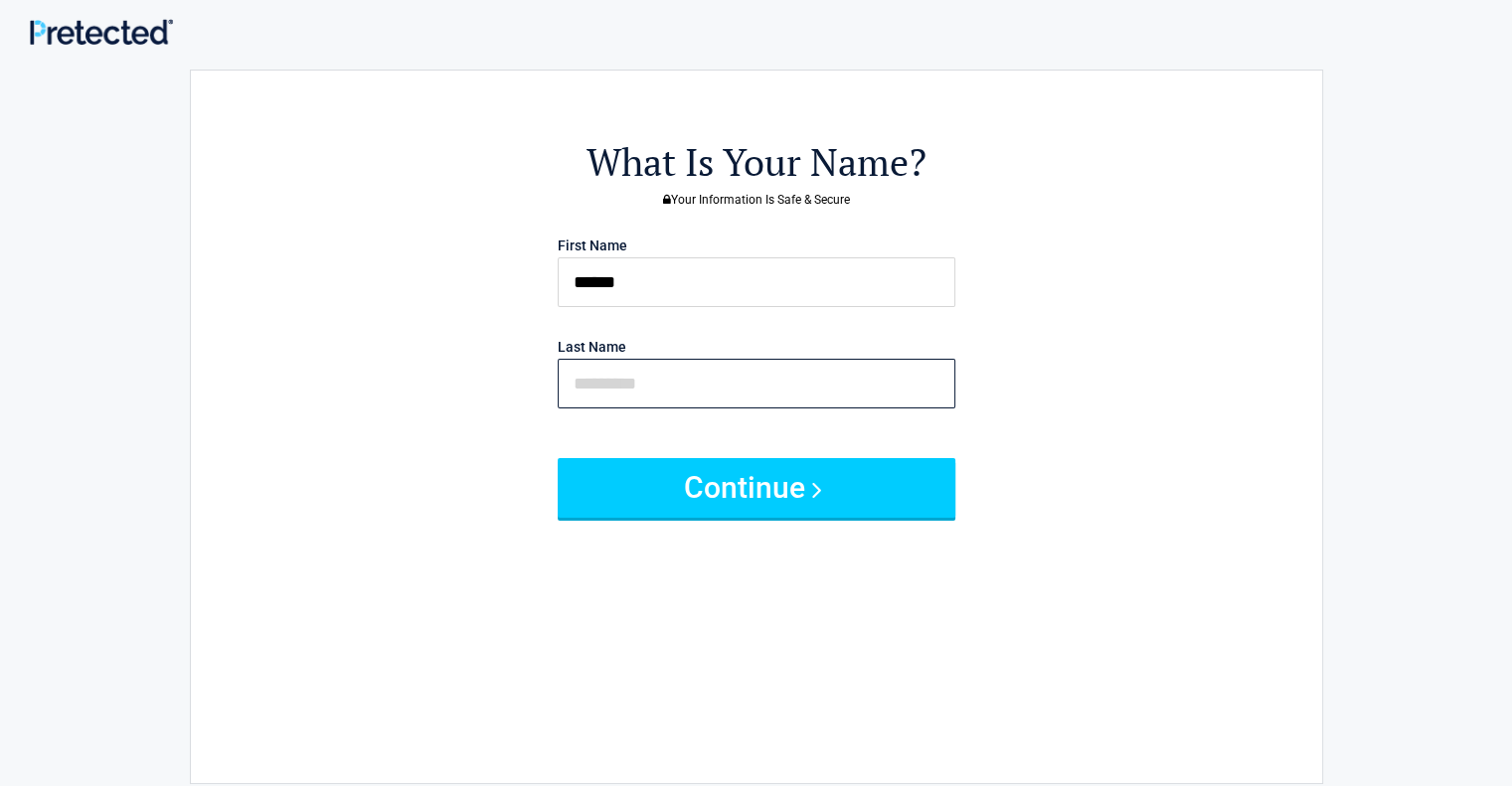 type on "********" 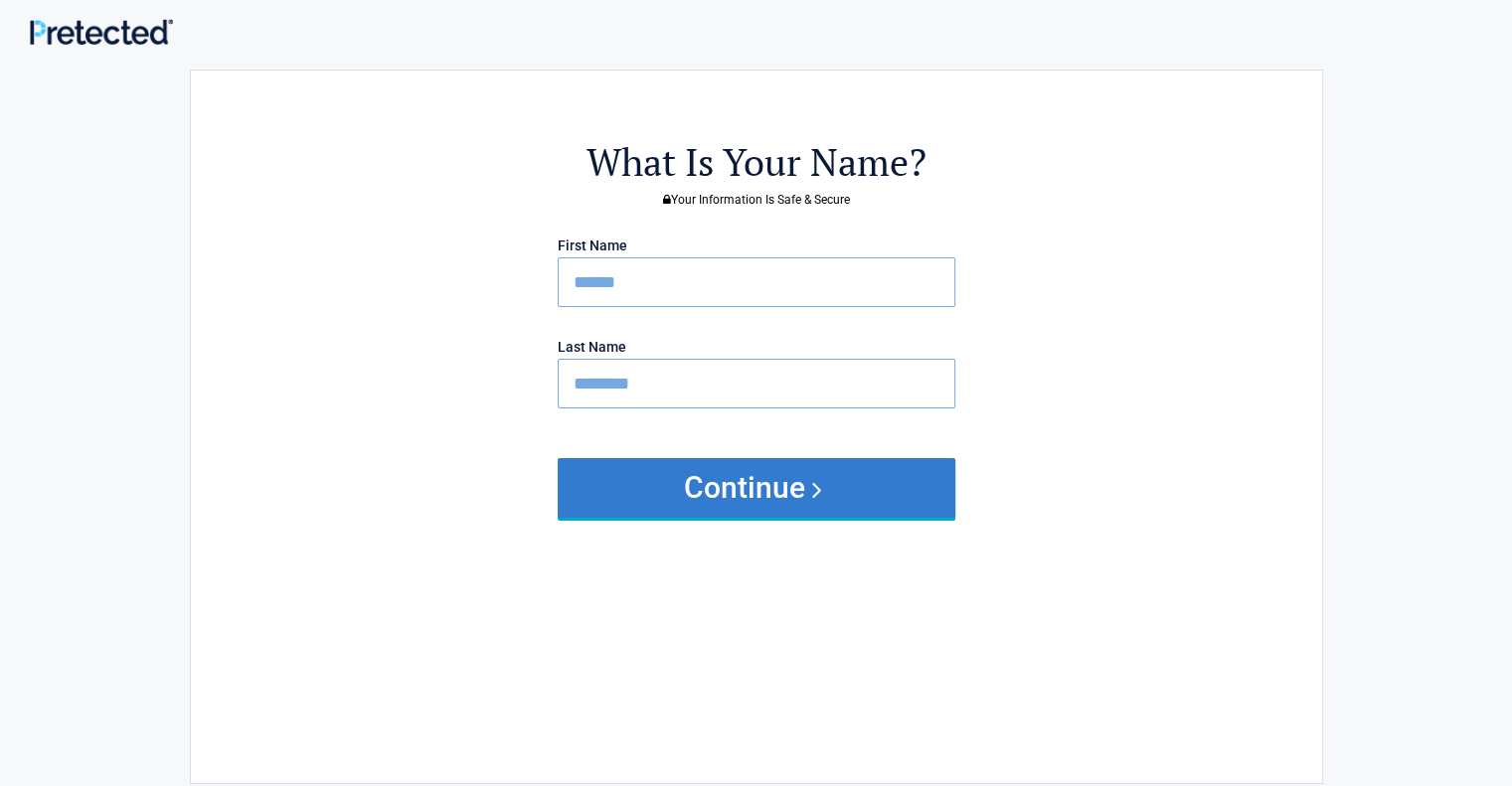 click on "Continue" at bounding box center (756, 488) 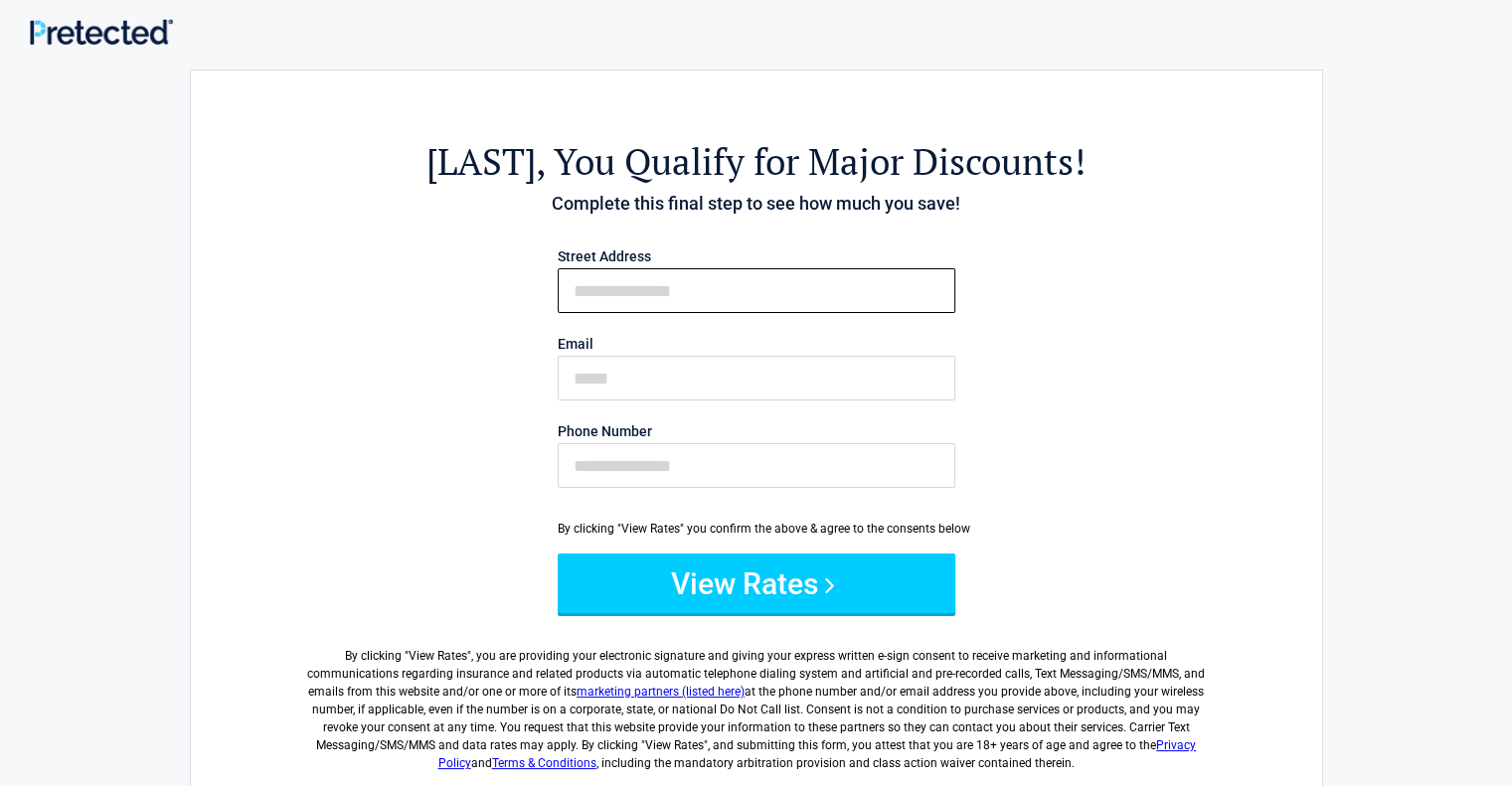 click on "First Name" at bounding box center [756, 290] 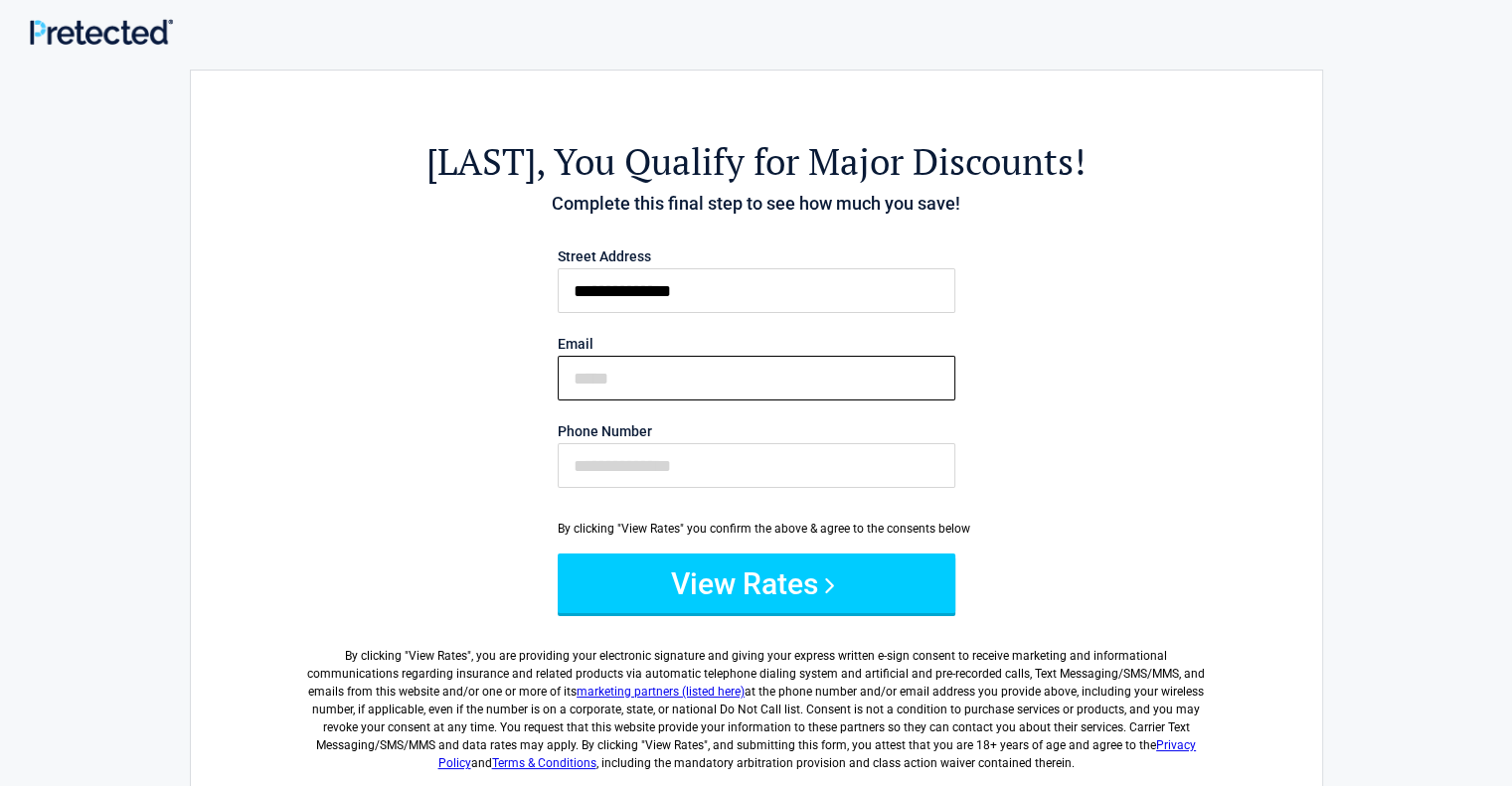 type on "**********" 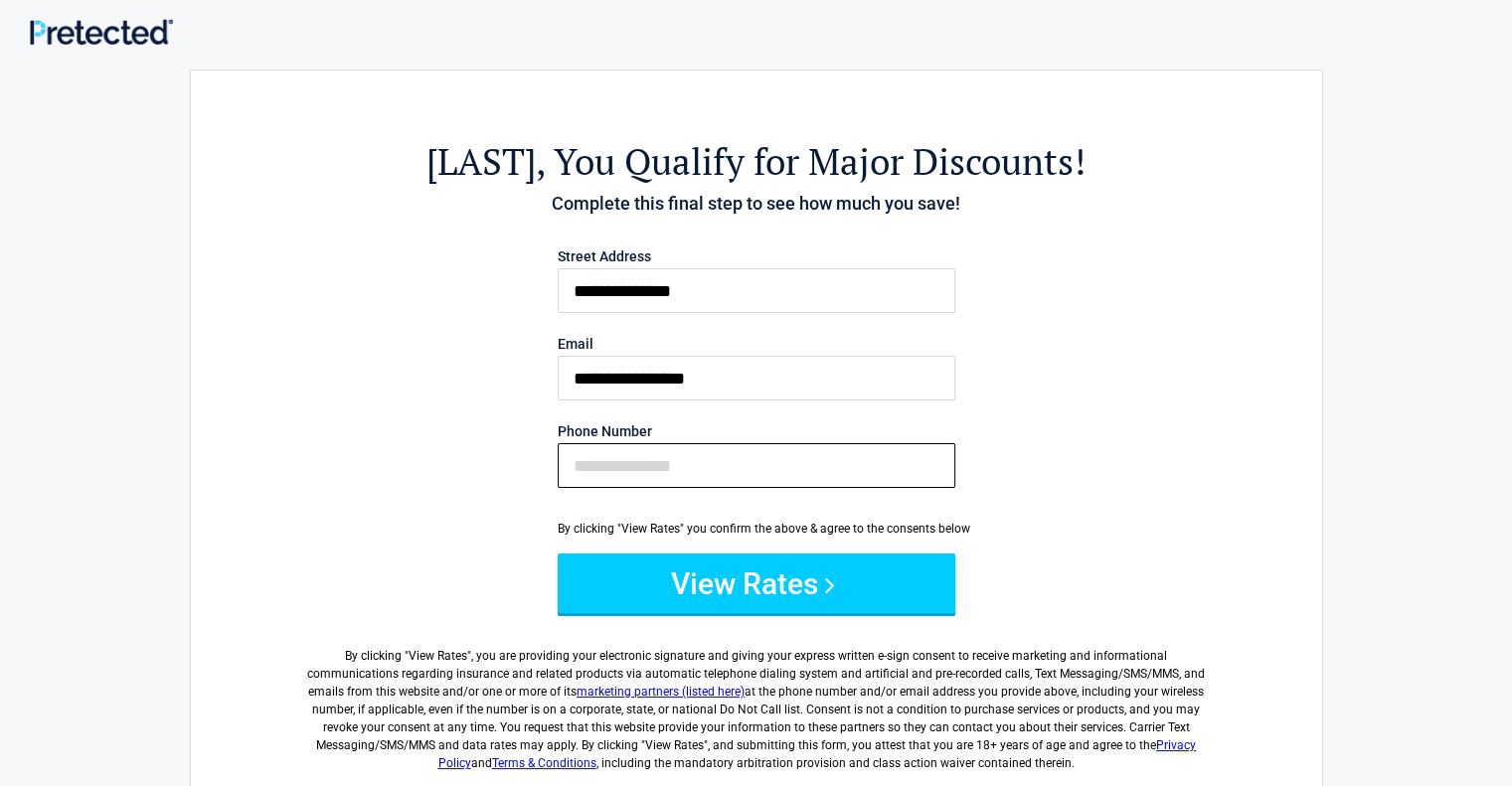 type on "**********" 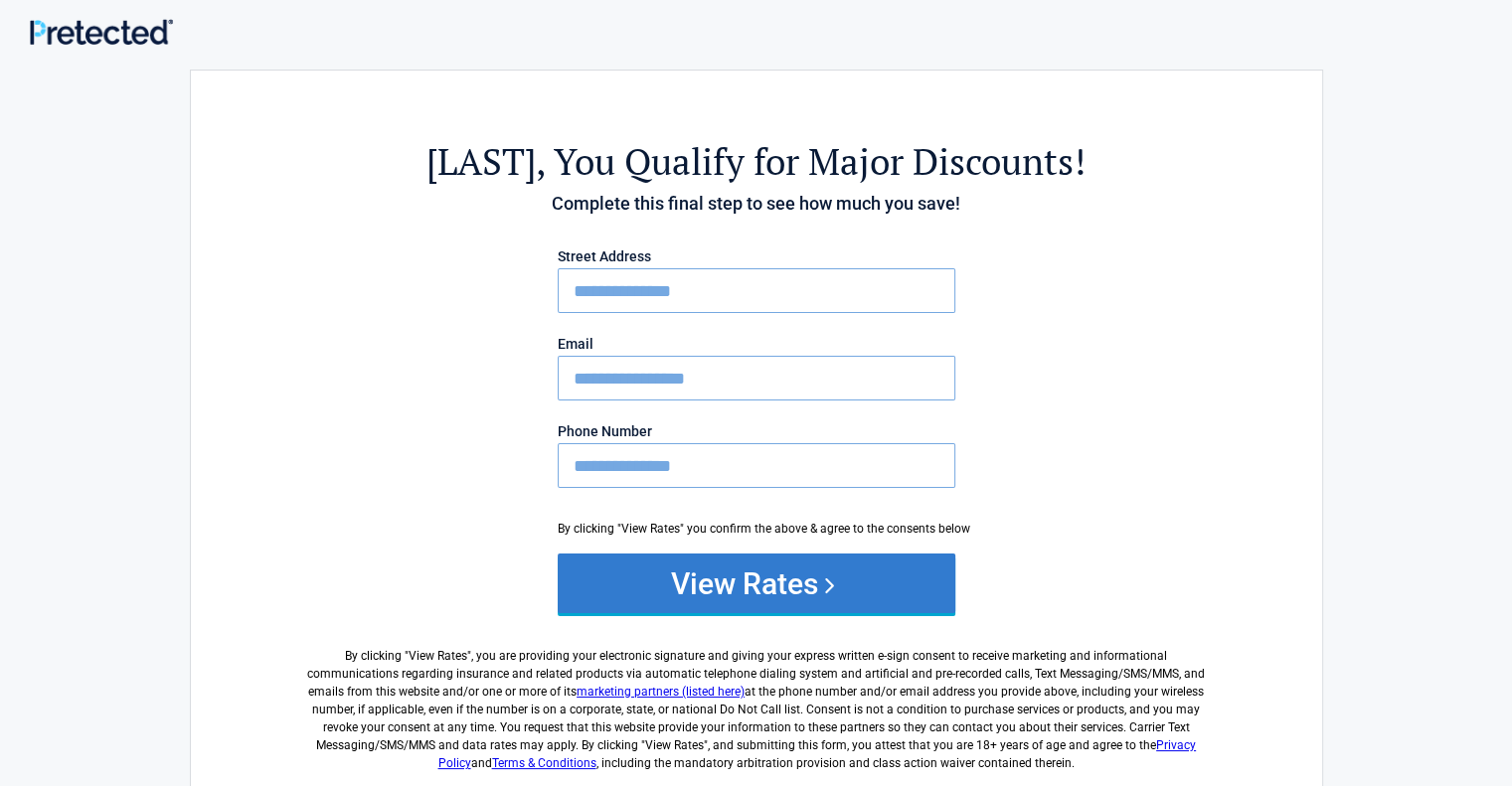 click on "View Rates" at bounding box center (756, 583) 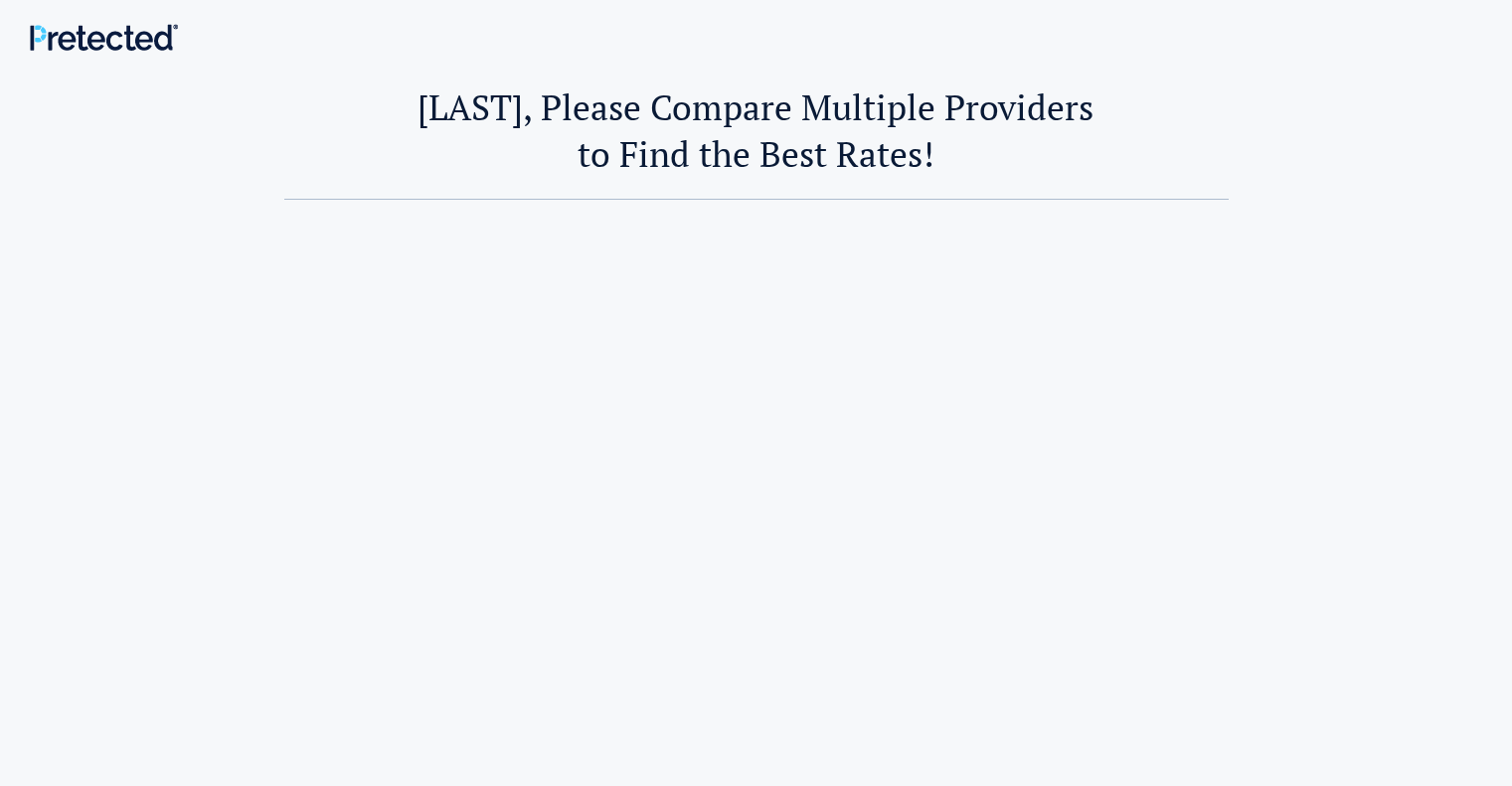 scroll, scrollTop: 0, scrollLeft: 0, axis: both 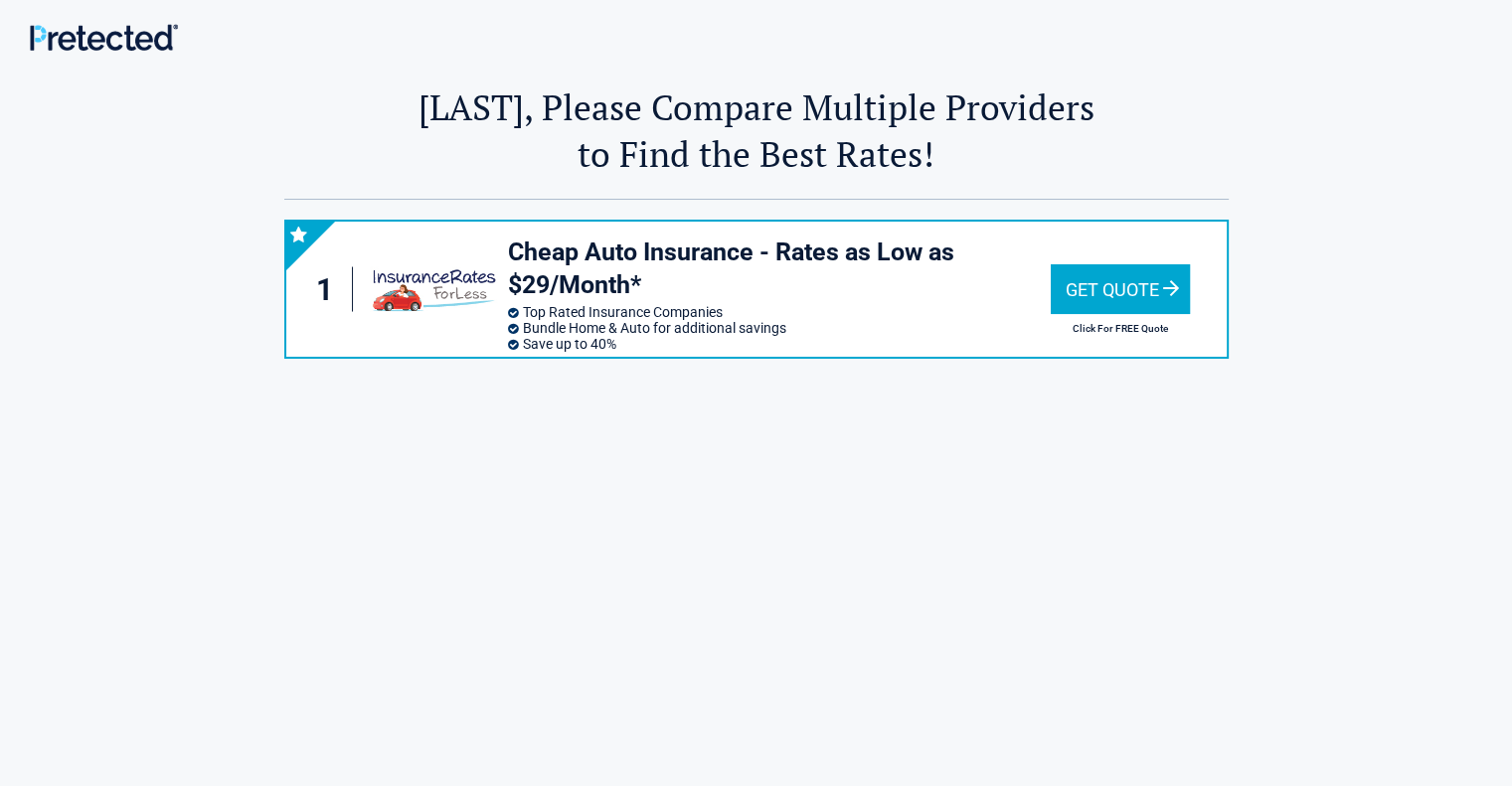 click on "Get Quote" at bounding box center [1120, 289] 